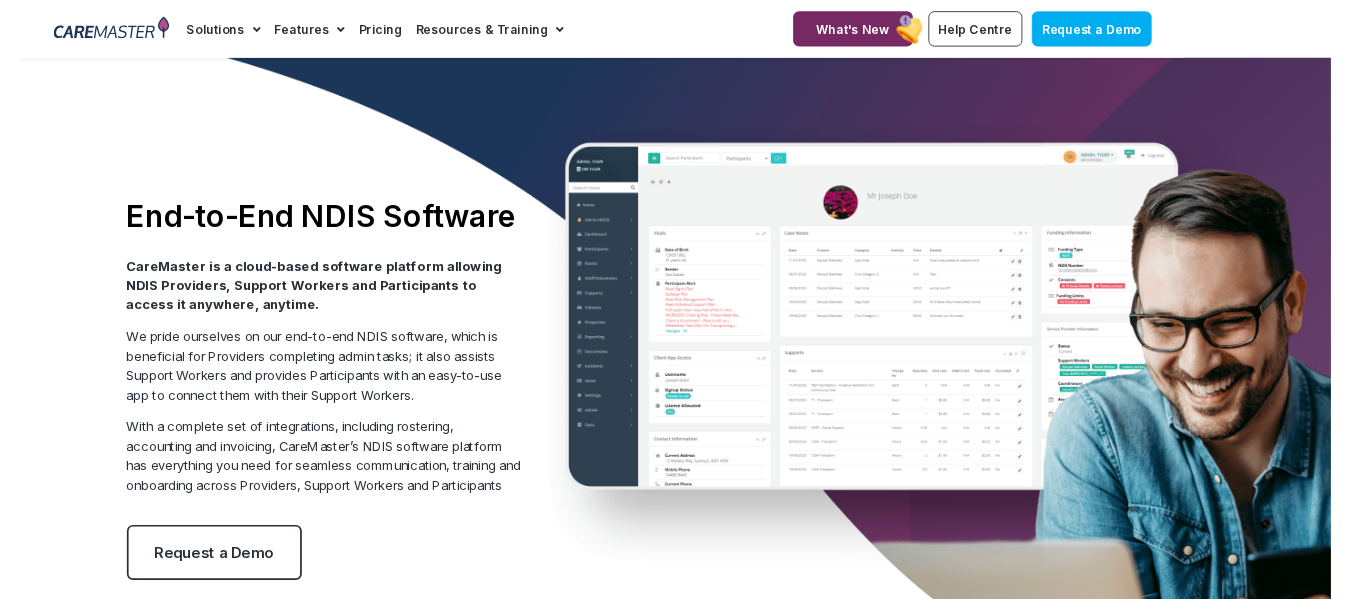 scroll, scrollTop: 0, scrollLeft: 0, axis: both 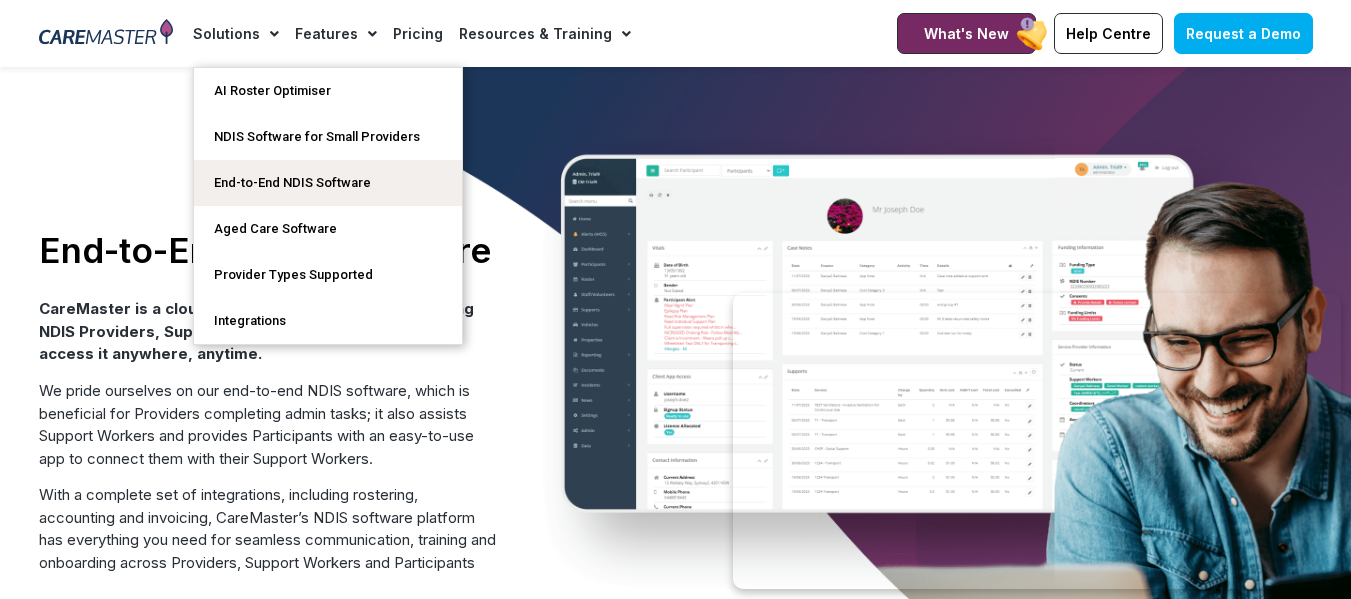 click at bounding box center [106, 34] 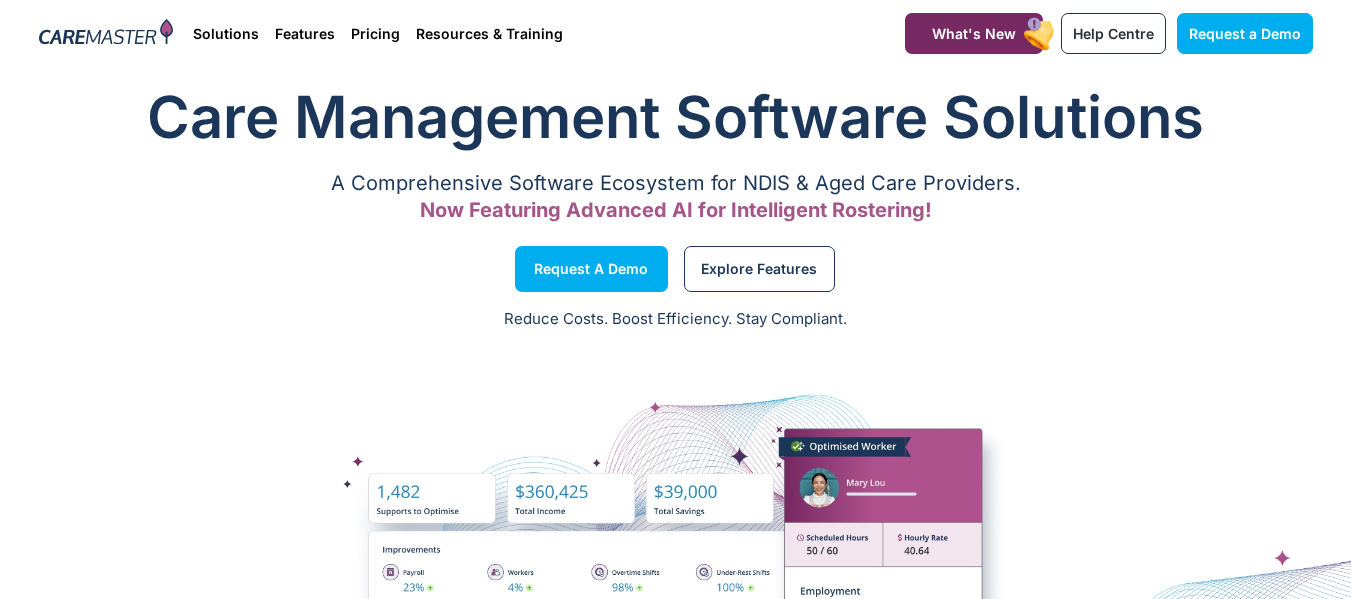 scroll, scrollTop: 0, scrollLeft: 0, axis: both 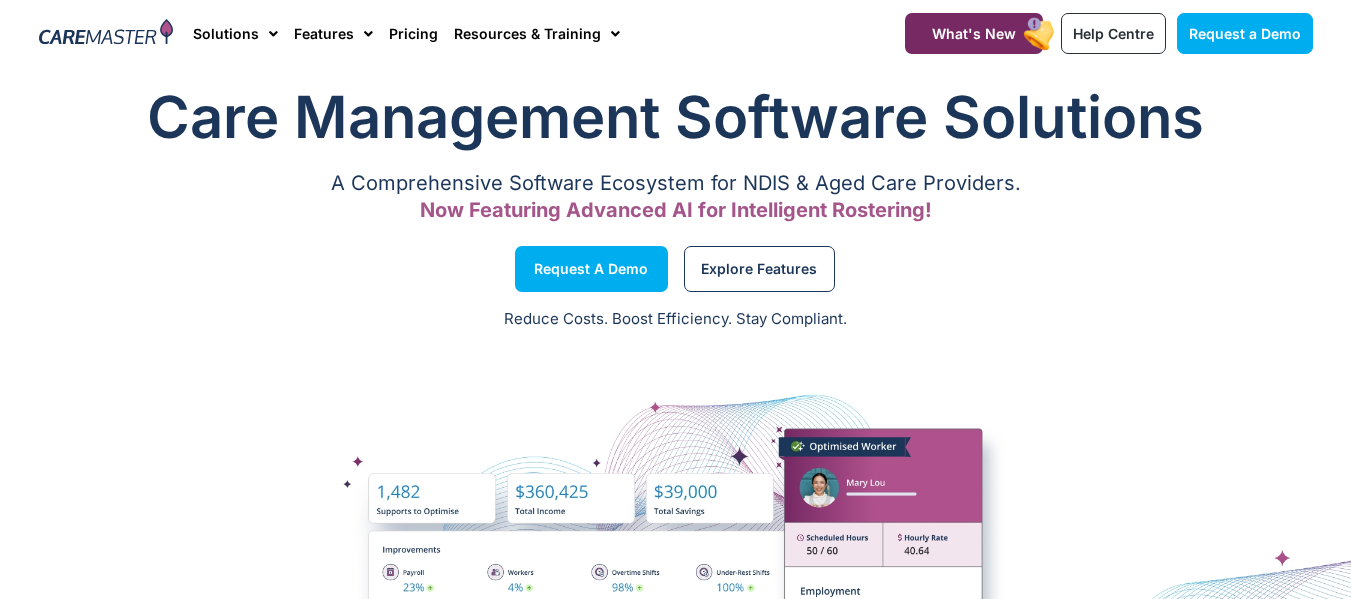 click on "Request a Demo" at bounding box center (352, 269) 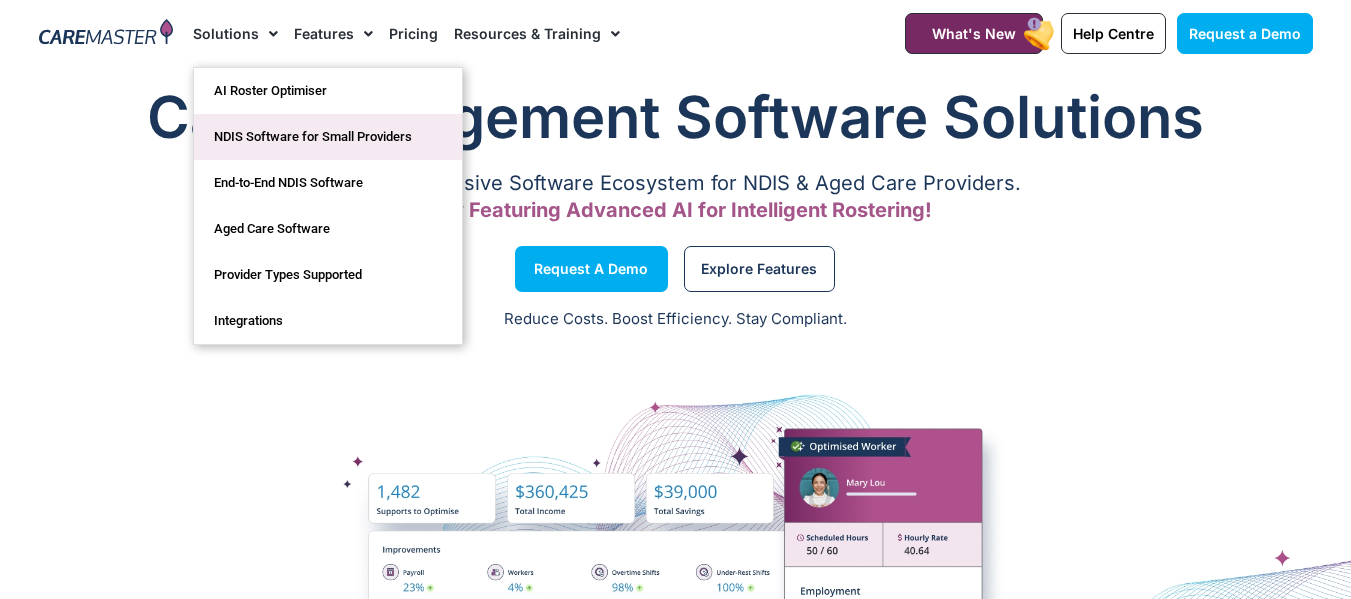 click on "NDIS Software for Small Providers" 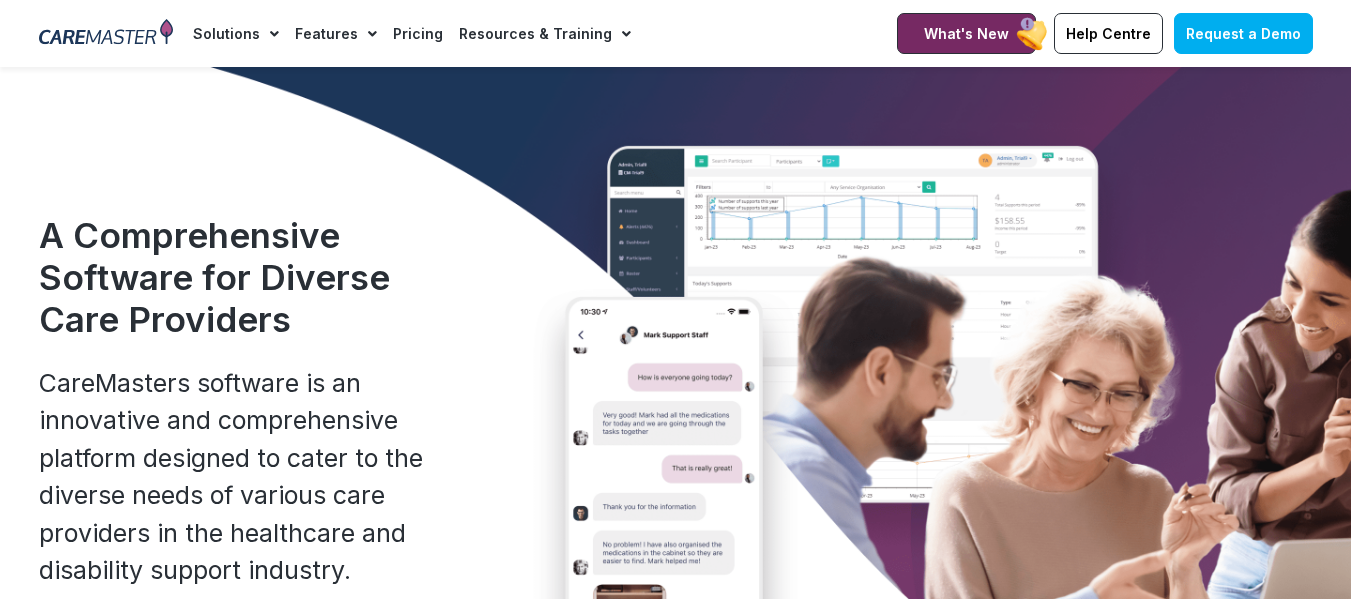 scroll, scrollTop: 0, scrollLeft: 0, axis: both 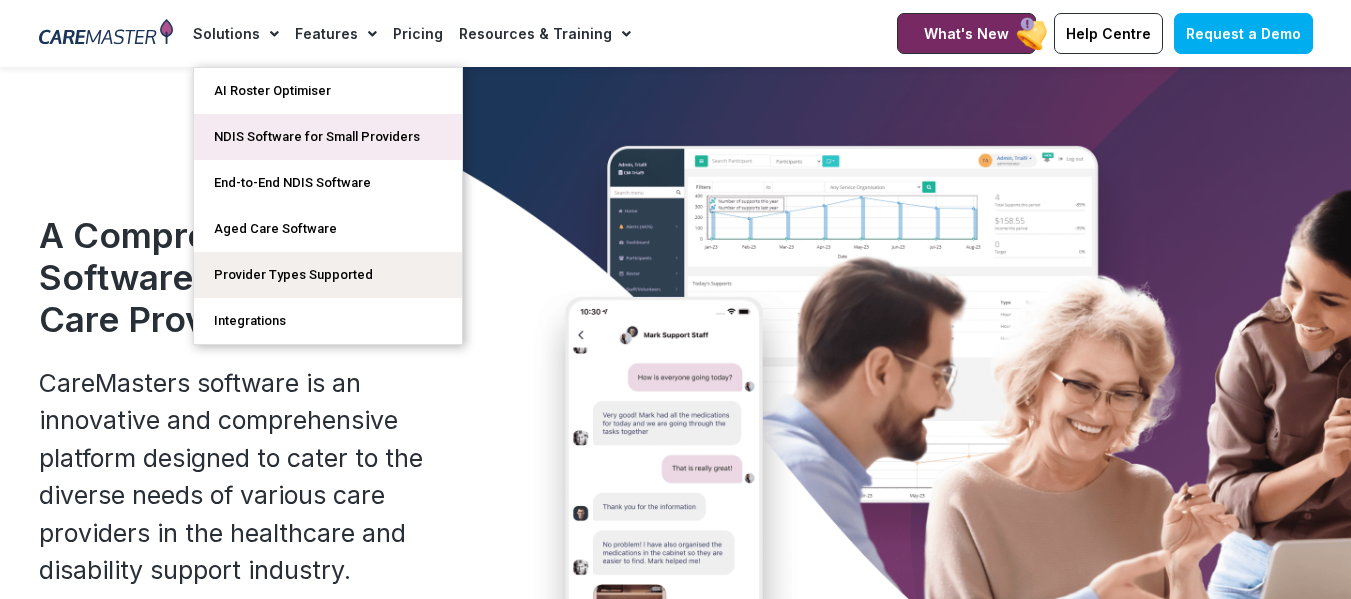click on "NDIS Software for Small Providers" 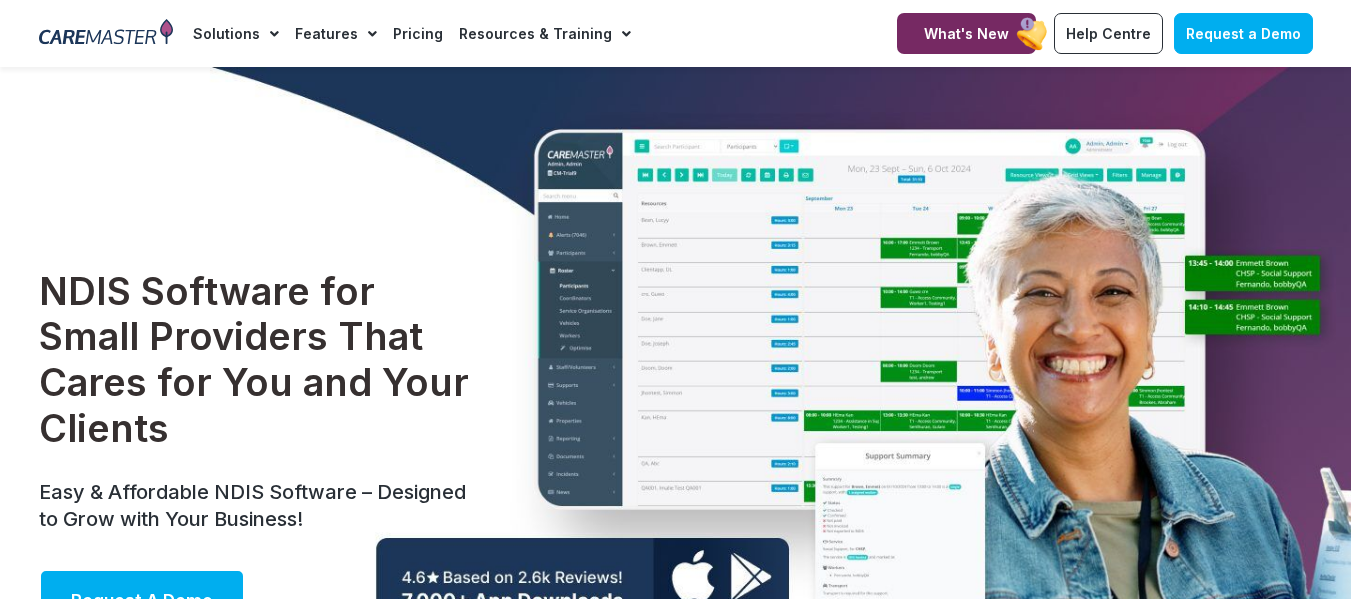 scroll, scrollTop: 0, scrollLeft: 0, axis: both 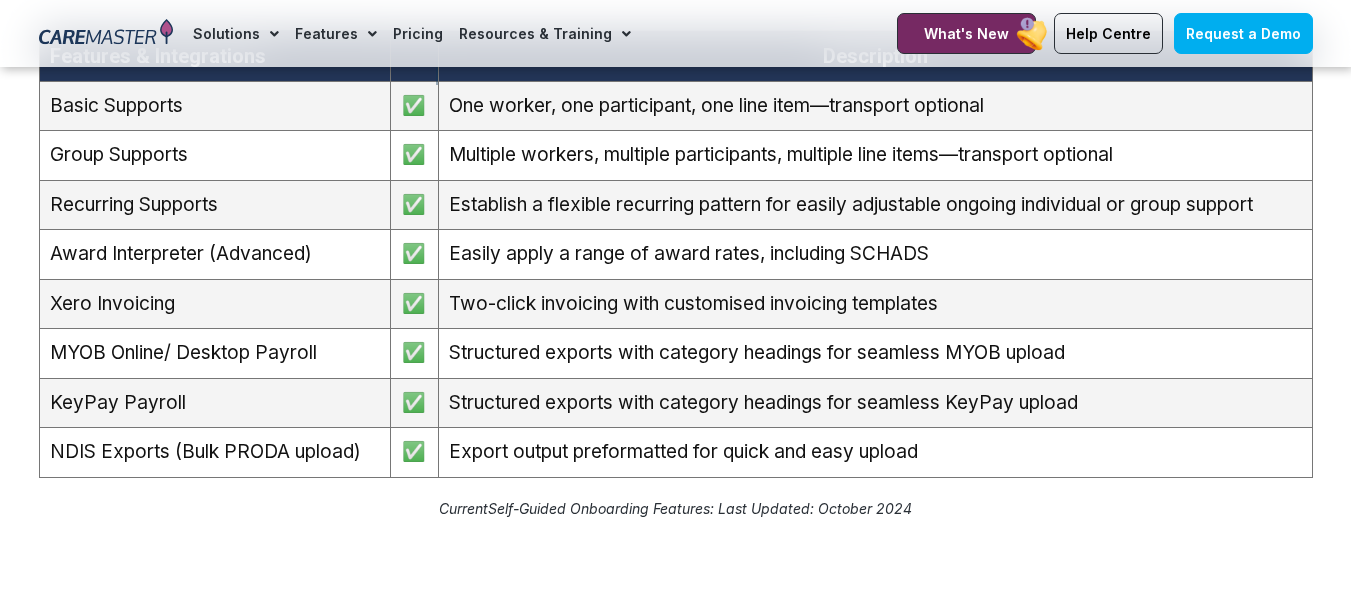 click on "Current  Self-Guided Onboarding Features : Last Updated: October 2024" at bounding box center [676, 508] 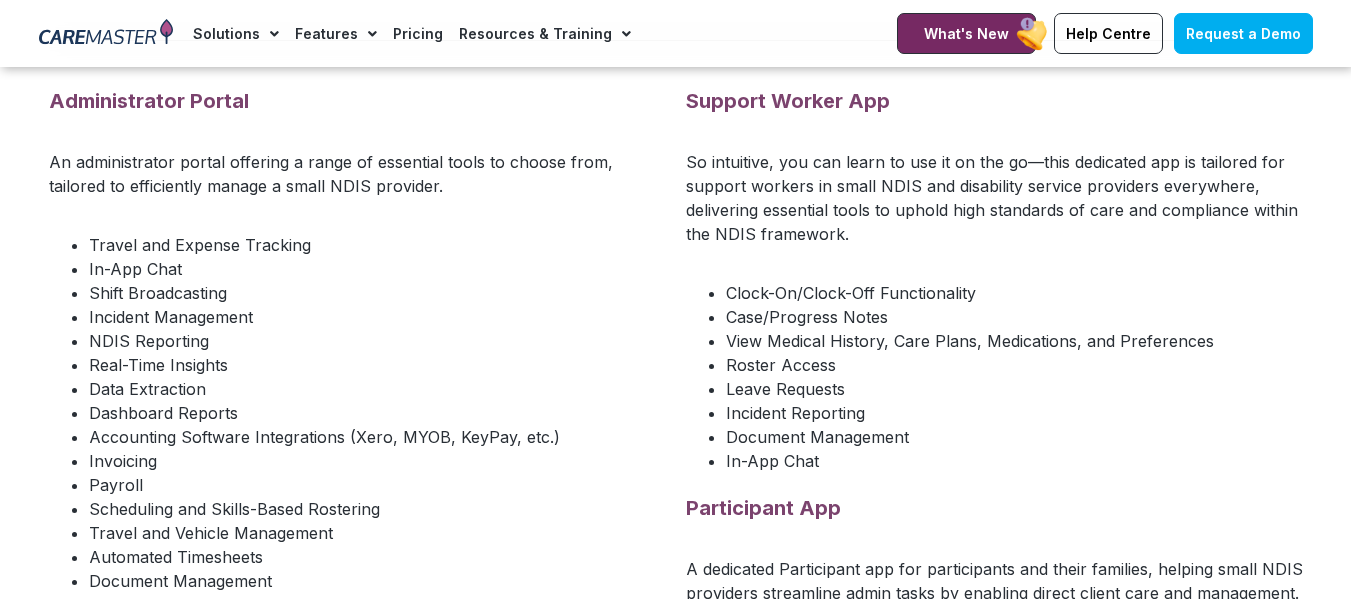 scroll, scrollTop: 2600, scrollLeft: 0, axis: vertical 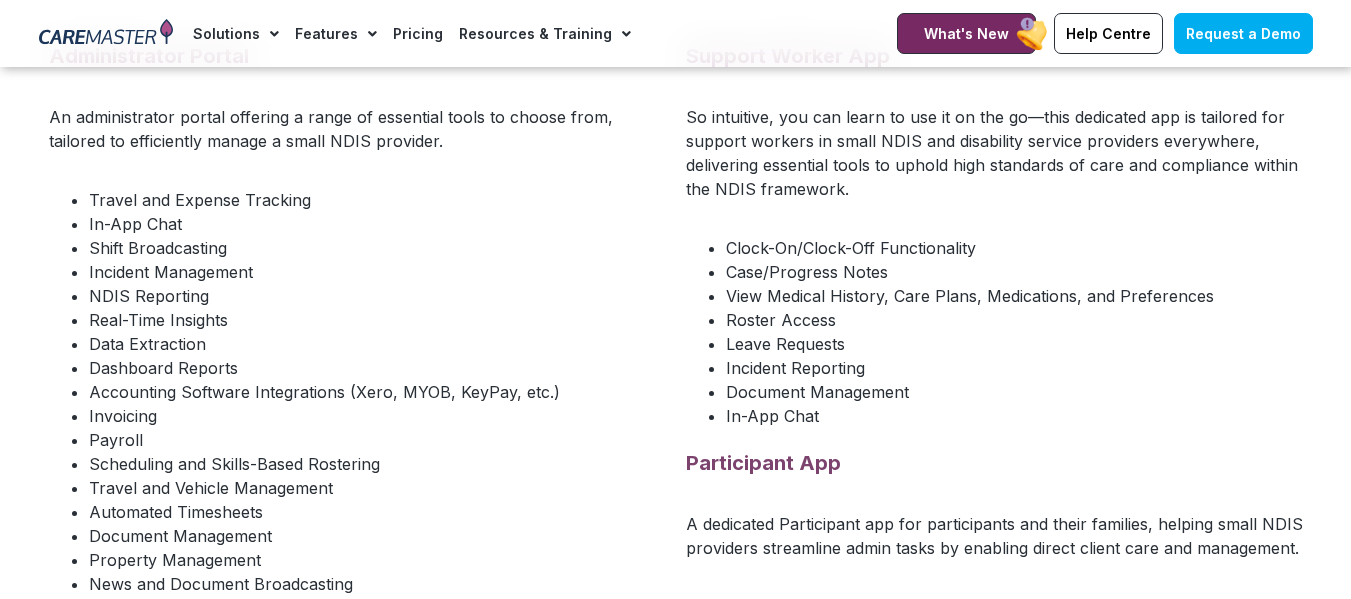 click on "Shift Broadcasting" at bounding box center (377, 248) 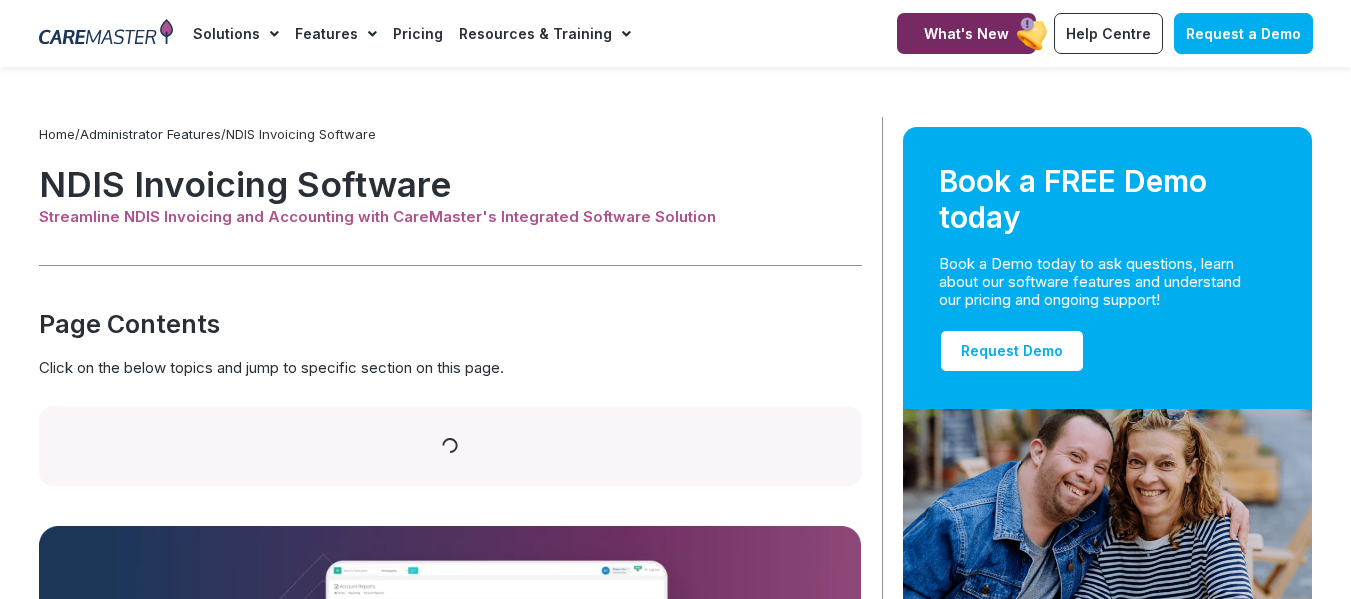 scroll, scrollTop: 400, scrollLeft: 0, axis: vertical 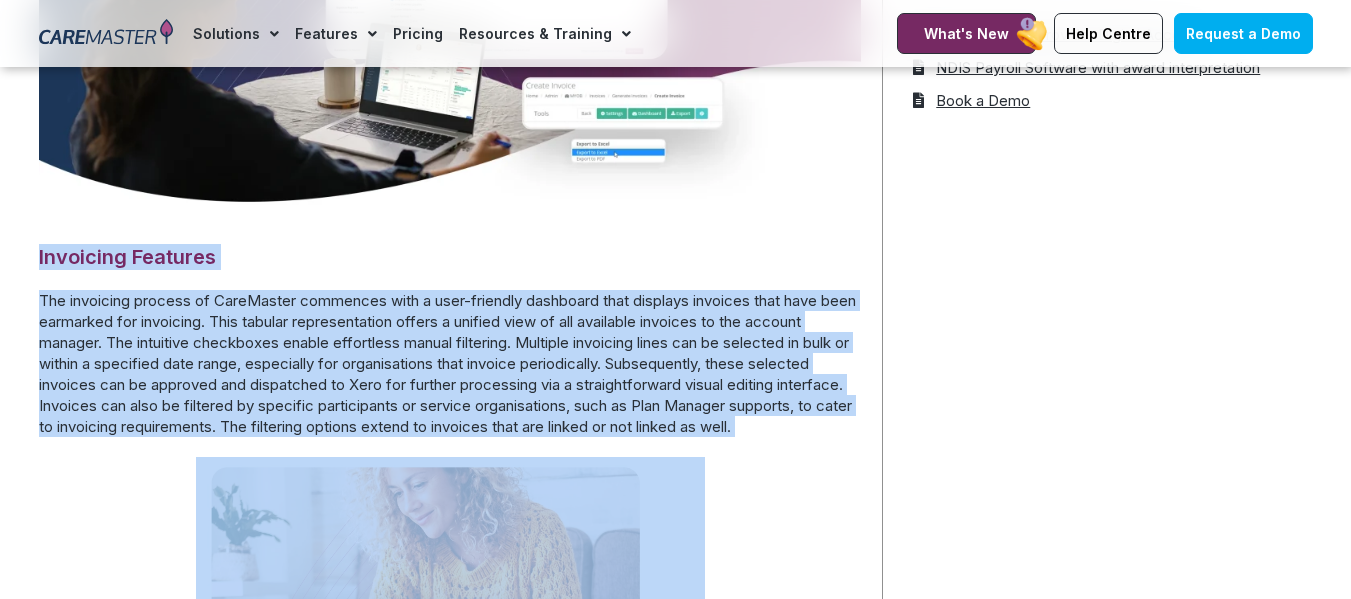 drag, startPoint x: 34, startPoint y: 257, endPoint x: 146, endPoint y: 460, distance: 231.84694 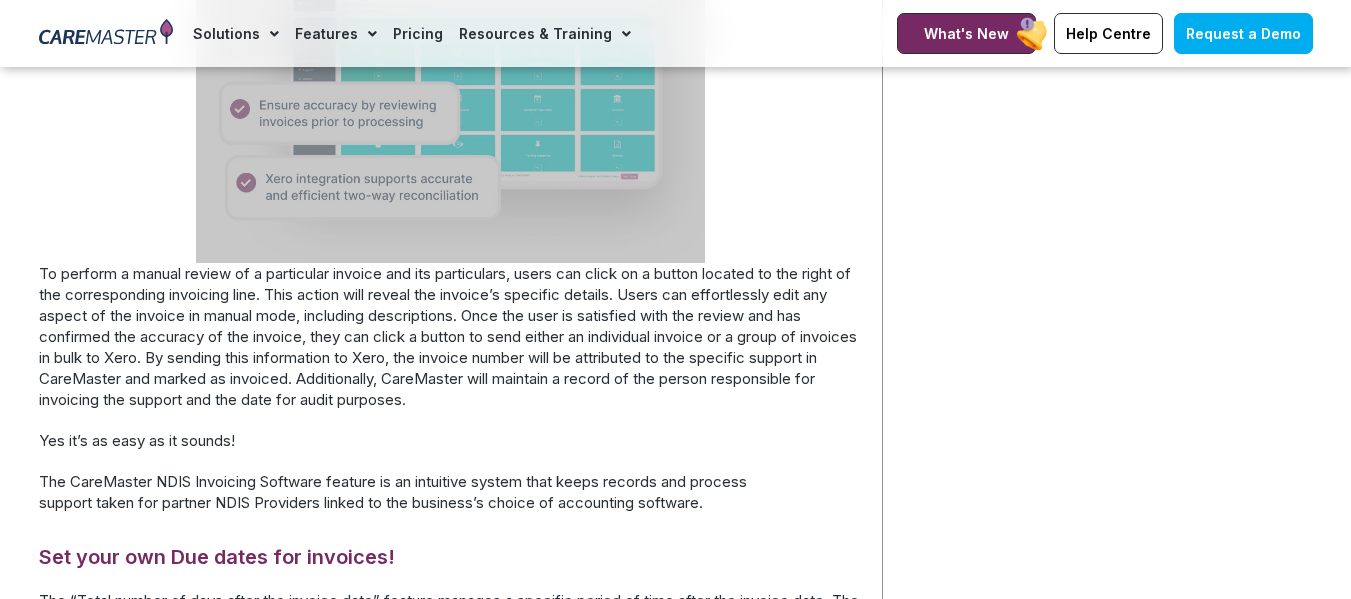 scroll, scrollTop: 1435, scrollLeft: 0, axis: vertical 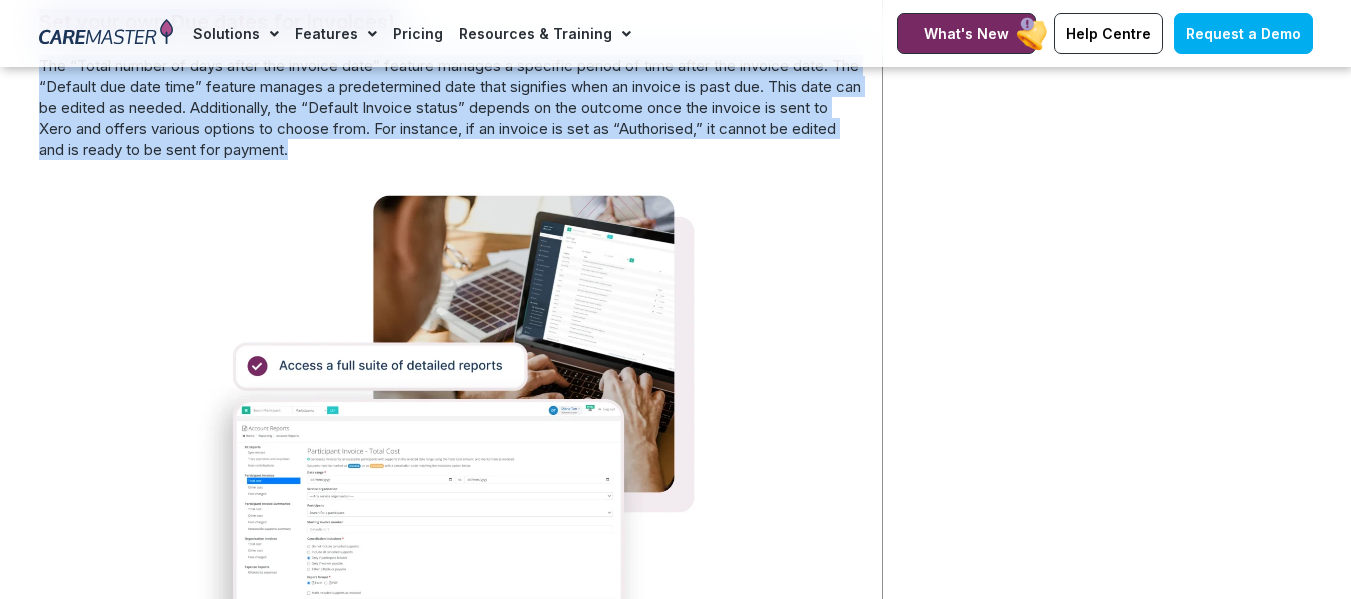 drag, startPoint x: 33, startPoint y: 261, endPoint x: 369, endPoint y: 165, distance: 349.44528 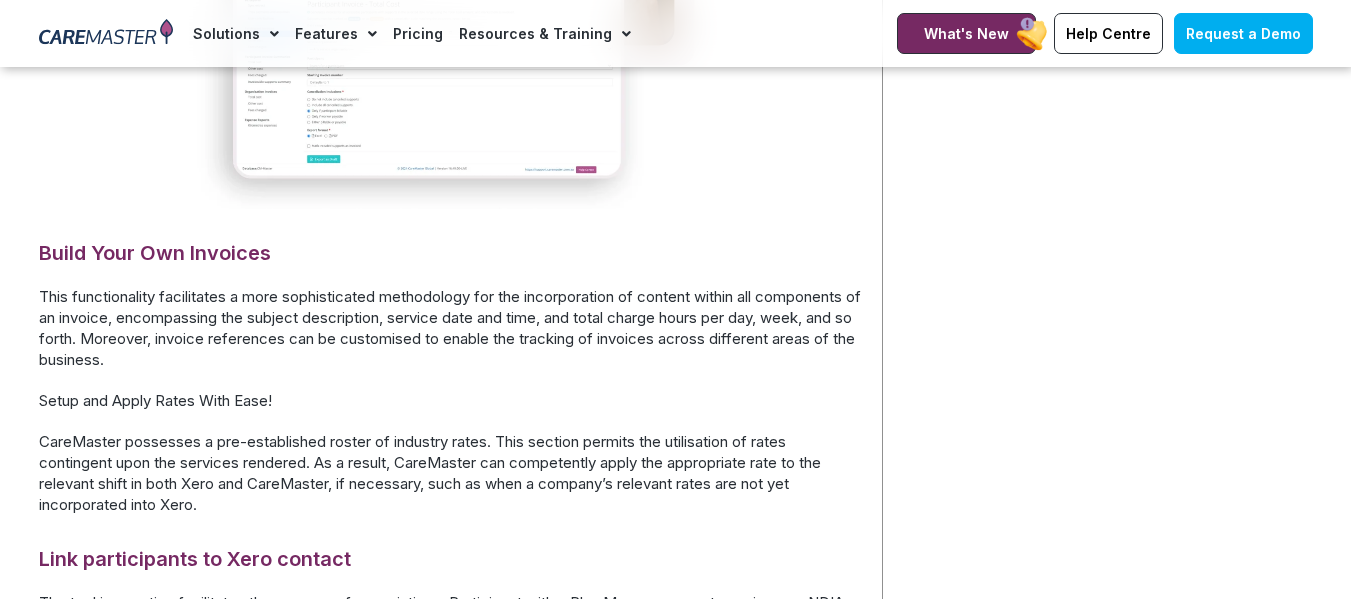 scroll, scrollTop: 2435, scrollLeft: 0, axis: vertical 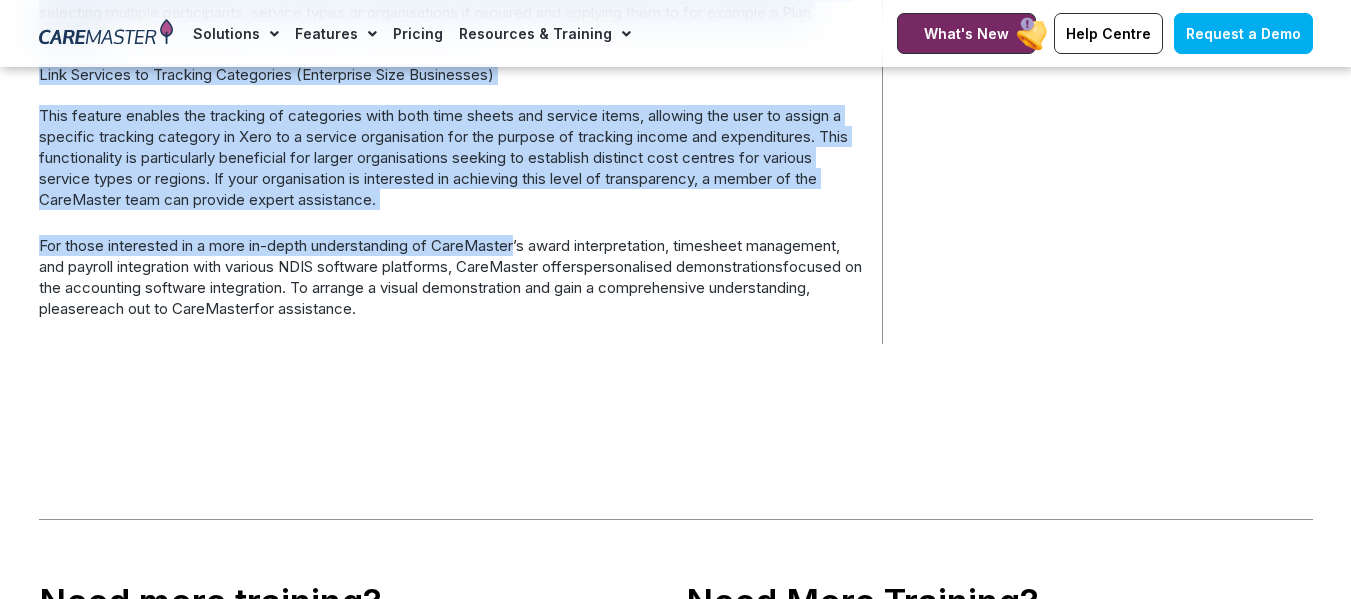 drag, startPoint x: 37, startPoint y: 224, endPoint x: 659, endPoint y: 344, distance: 633.4698 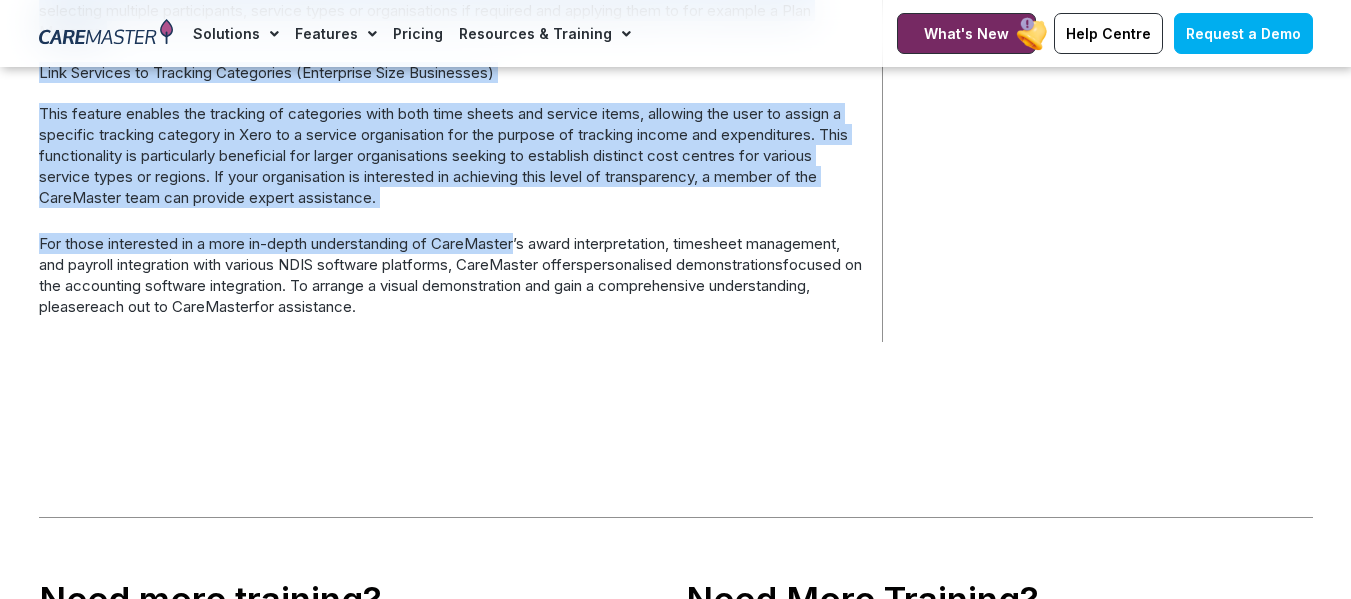 scroll, scrollTop: 3035, scrollLeft: 0, axis: vertical 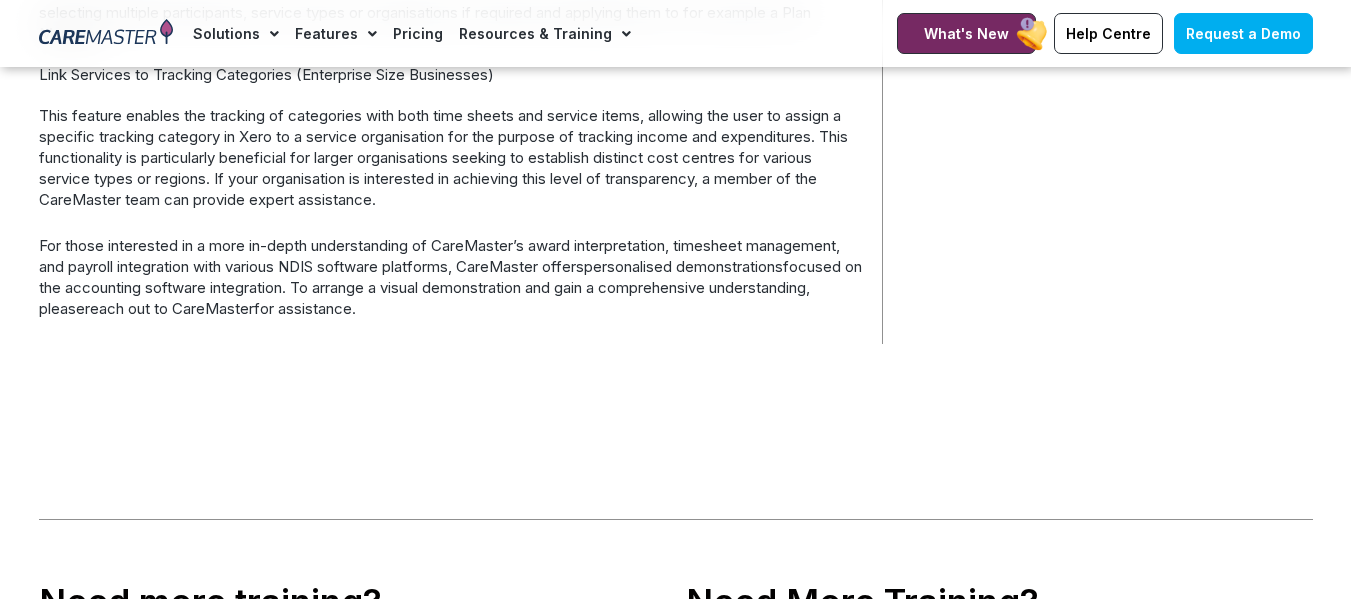 click on "Home  /  Administrator Features  /  NDIS Invoicing Software           NDIS Invoicing Software           Streamline NDIS Invoicing and Accounting with CareMaster's Integrated Software Solution                           Page Contents          Click on the below topics and jump to specific section on this page.                  Invoicing Features Set your own Due dates for invoices! Build Your Own Invoices Link participants to Xero contact Related Features             Invoicing Features           Yes it’s as easy as it sounds!   The CareMaster NDIS Invoicing Software feature is an intuitive system that keeps records and process support taken for partner NDIS Providers linked to the business’s choice of accounting software.   Set your own Due dates for invoices!         Build Your Own Invoices     Setup and Apply Rates With Ease!     Link participants to Xero contact     Link Services to Tracking Categories (Enterprise Size Businesses)             personalised demonstrations" at bounding box center (675, -345) 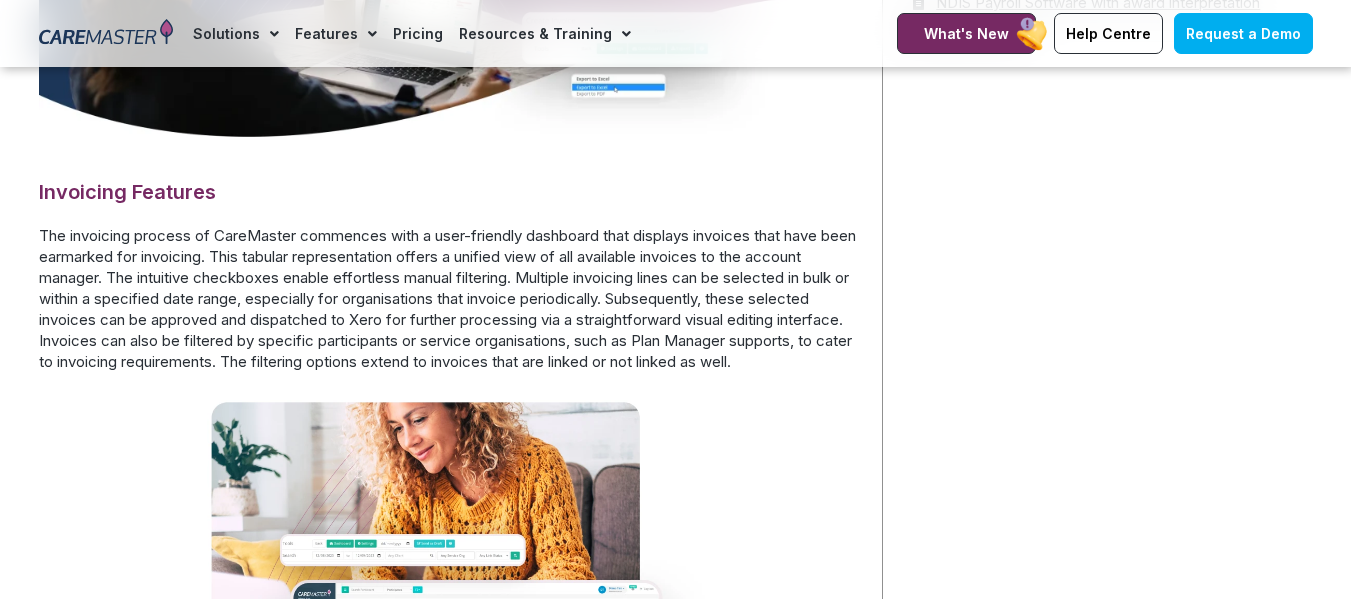scroll, scrollTop: 900, scrollLeft: 0, axis: vertical 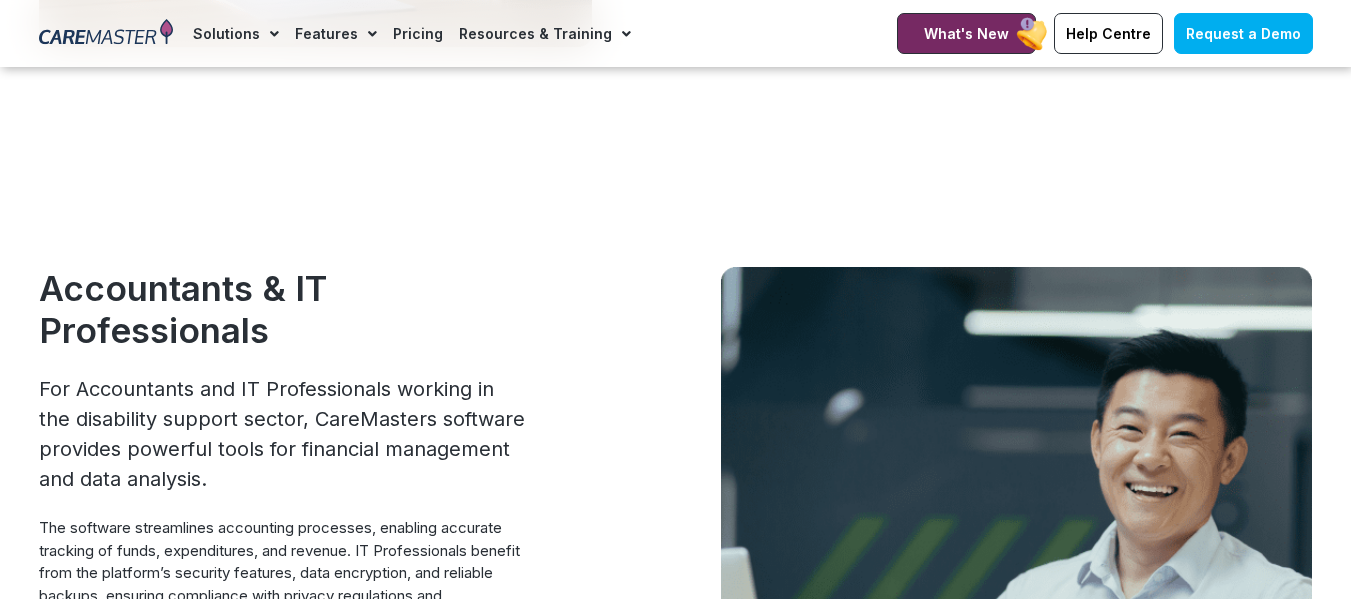 click on "Accountants & IT Professionals                     For Accountants and IT Professionals working in the disability support sector, CareMasters software provides powerful tools for financial management and data analysis.          The software streamlines accounting processes, enabling accurate tracking of funds, expenditures, and revenue. IT Professionals benefit from the platform’s security features, data encryption, and reliable backups, ensuring compliance with privacy regulations and safeguarding sensitive information.                Get in Touch" at bounding box center (296, 566) 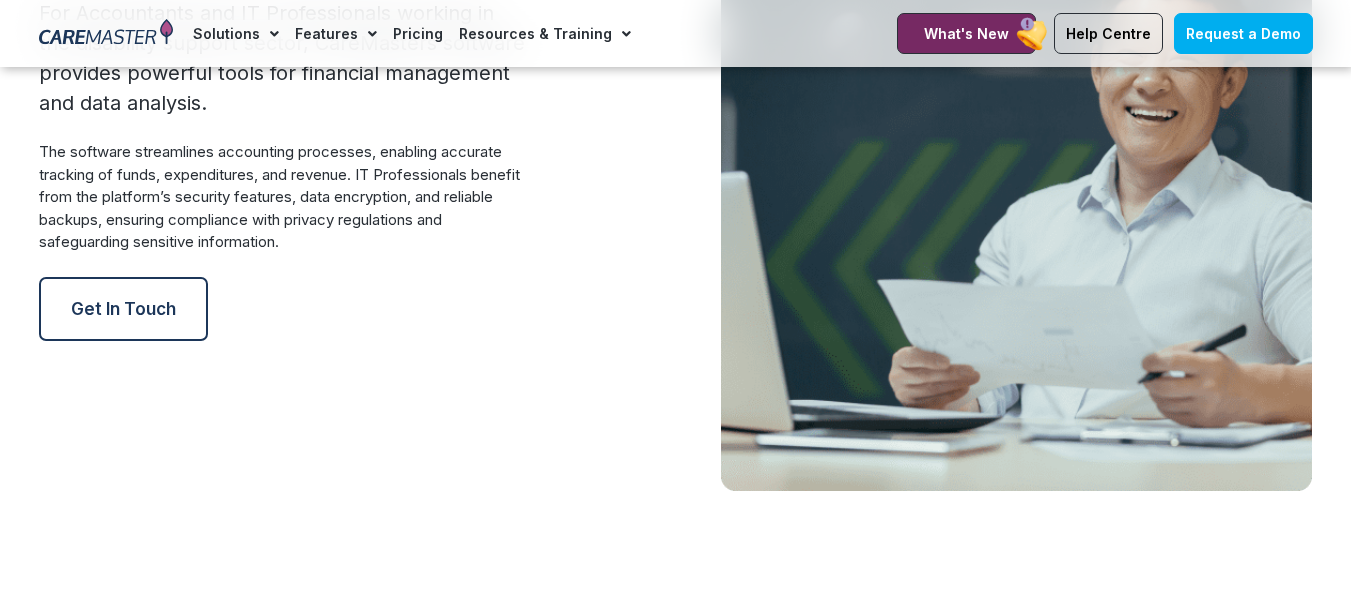 scroll, scrollTop: 2900, scrollLeft: 0, axis: vertical 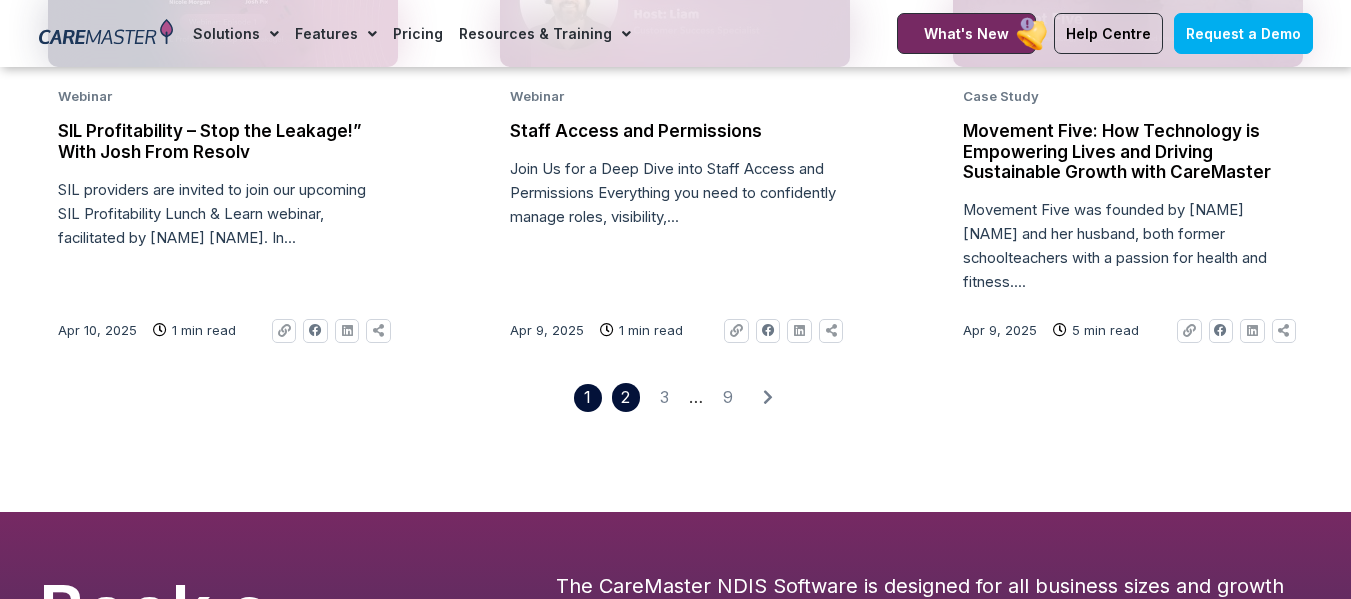 click on "Page 2" 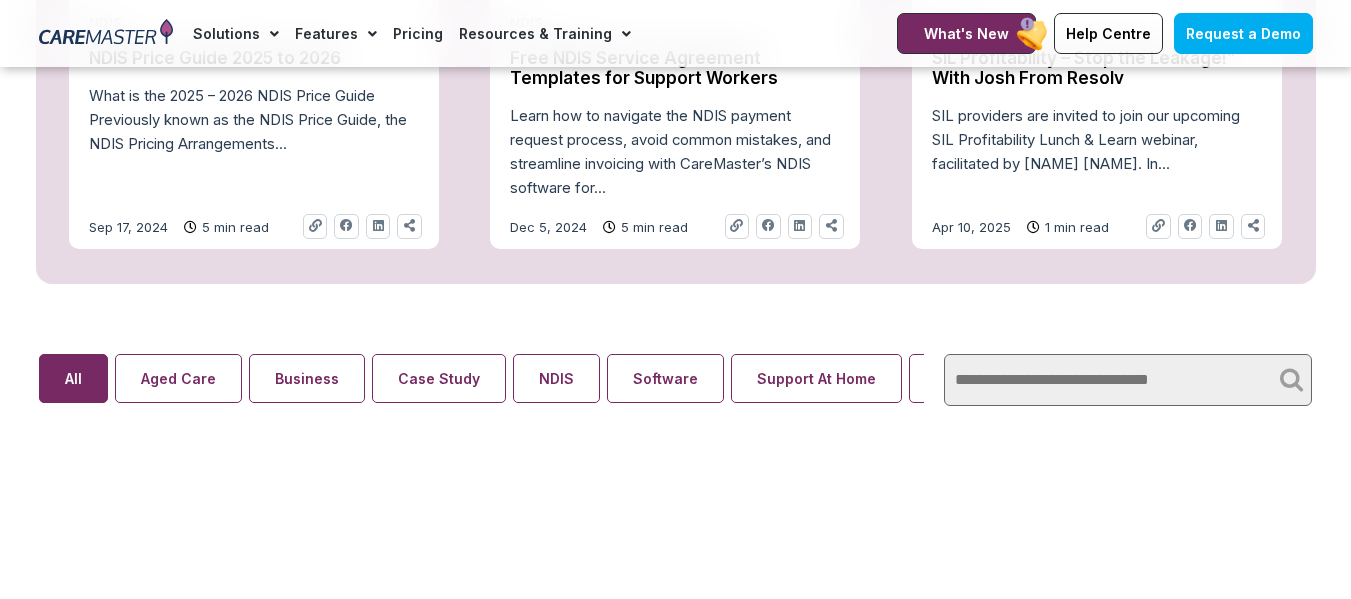 scroll, scrollTop: 1180, scrollLeft: 0, axis: vertical 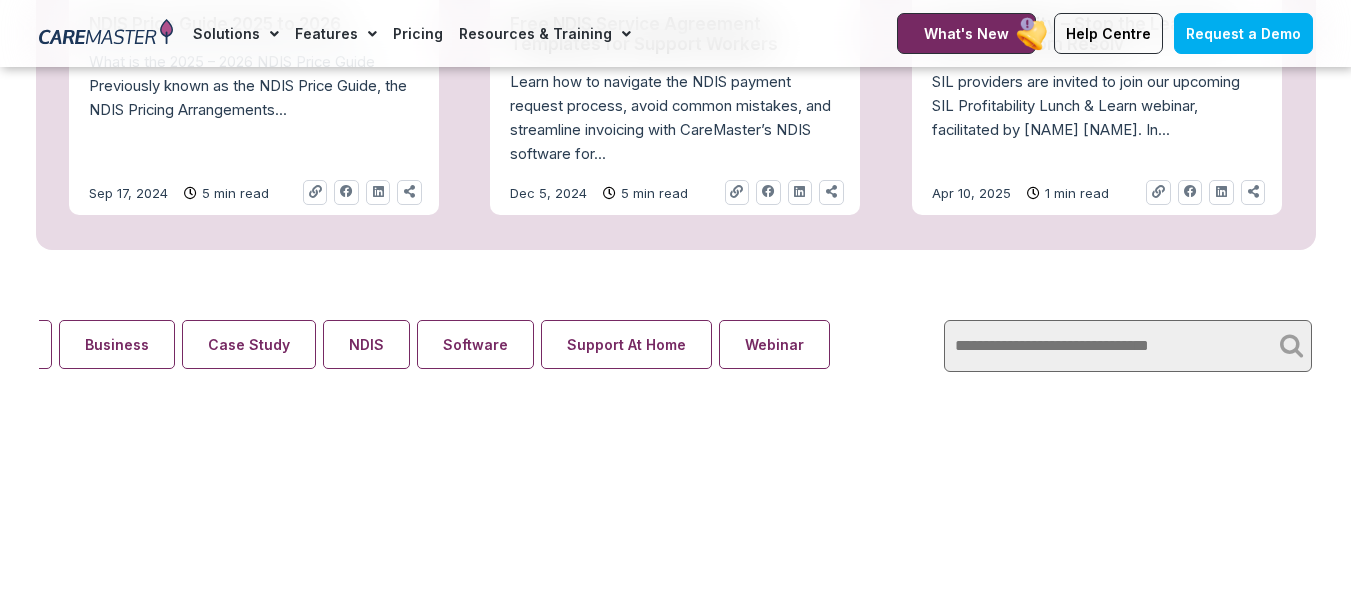 drag, startPoint x: 861, startPoint y: 345, endPoint x: 586, endPoint y: 359, distance: 275.35614 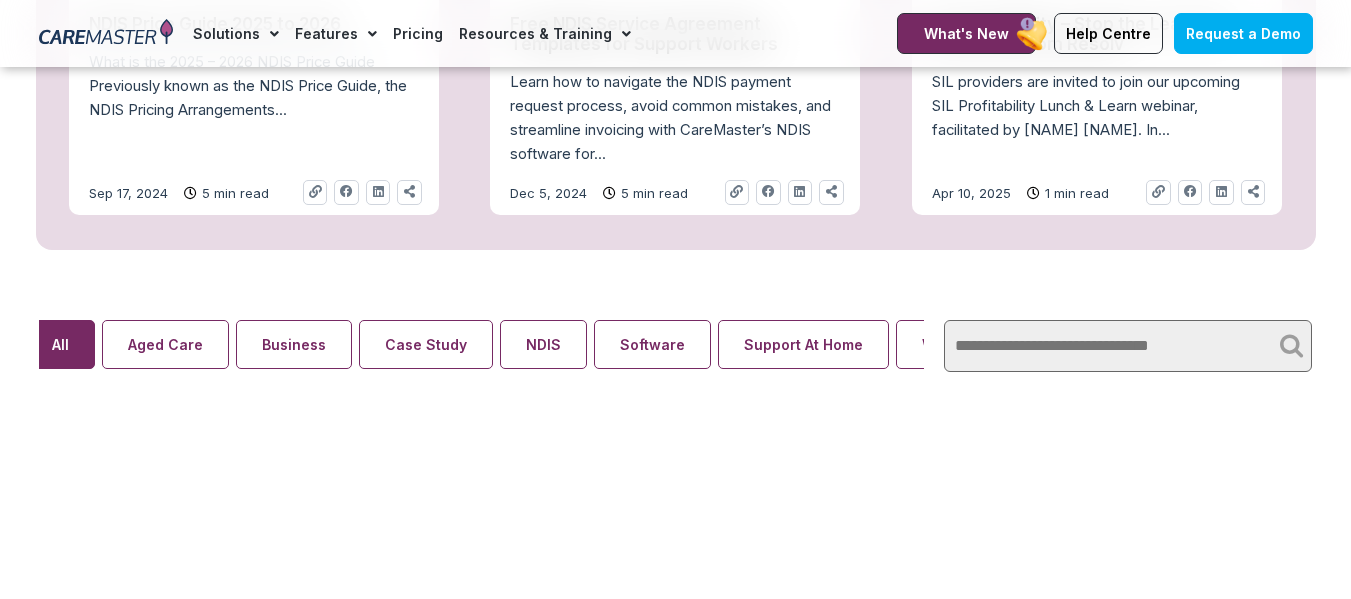 scroll, scrollTop: 0, scrollLeft: 0, axis: both 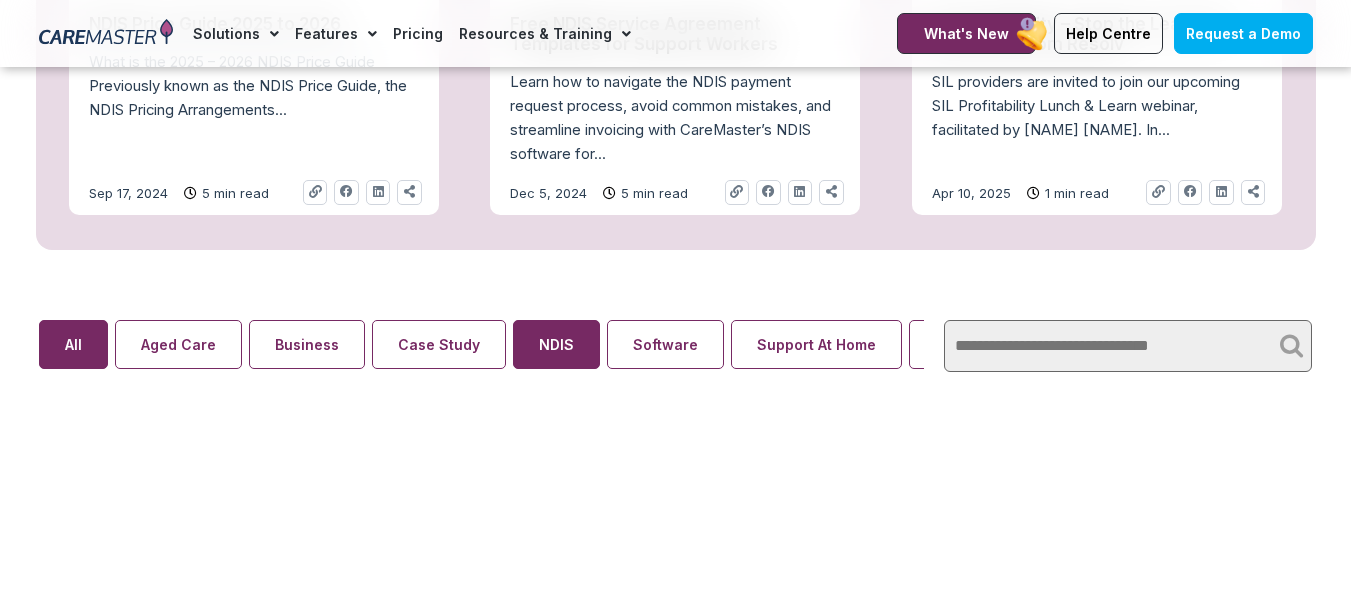 drag, startPoint x: 325, startPoint y: 357, endPoint x: 550, endPoint y: 363, distance: 225.07999 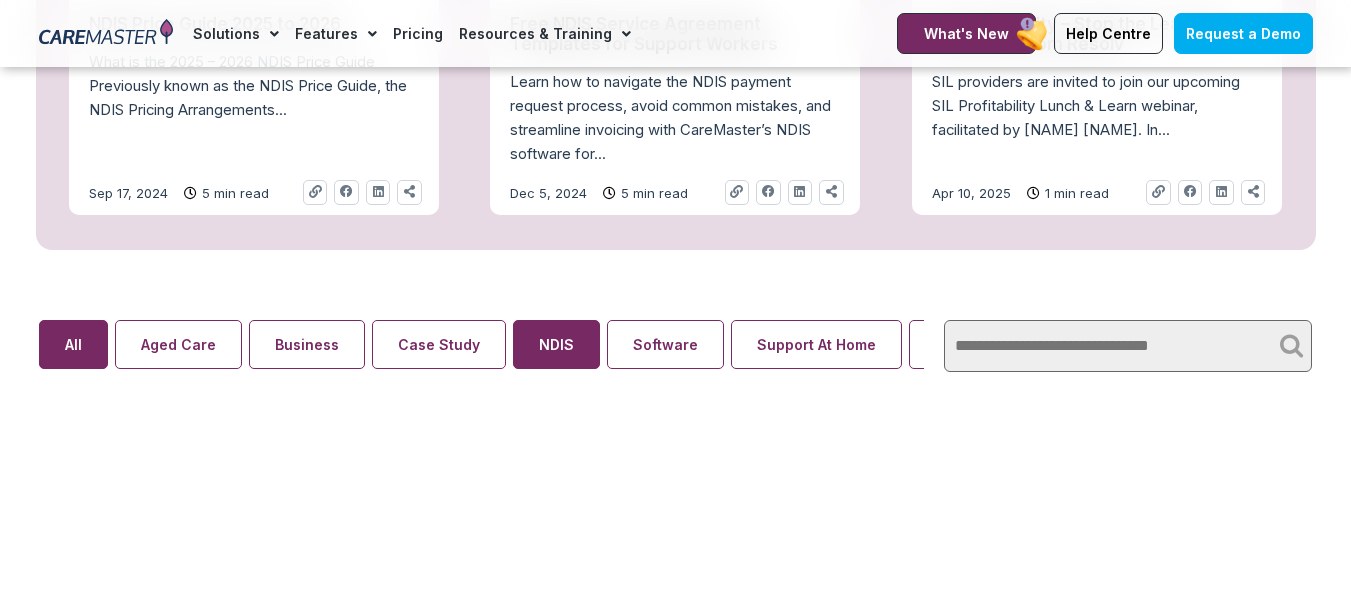 click on "NDIS" at bounding box center [556, 344] 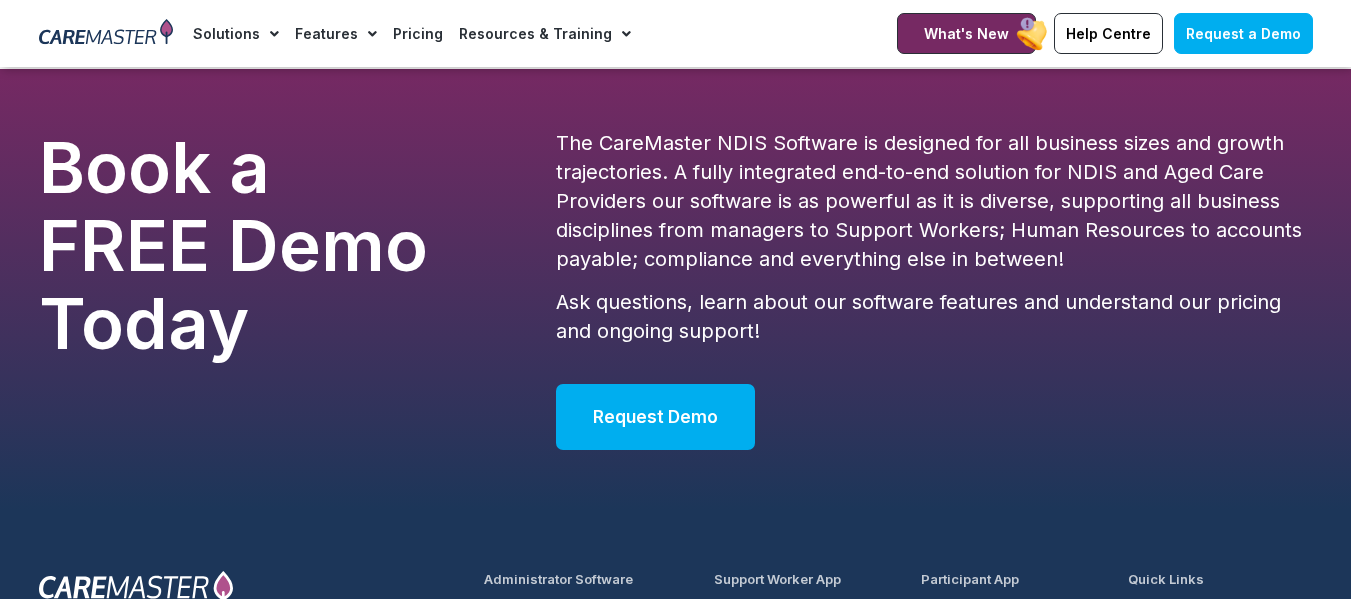 scroll, scrollTop: 3080, scrollLeft: 0, axis: vertical 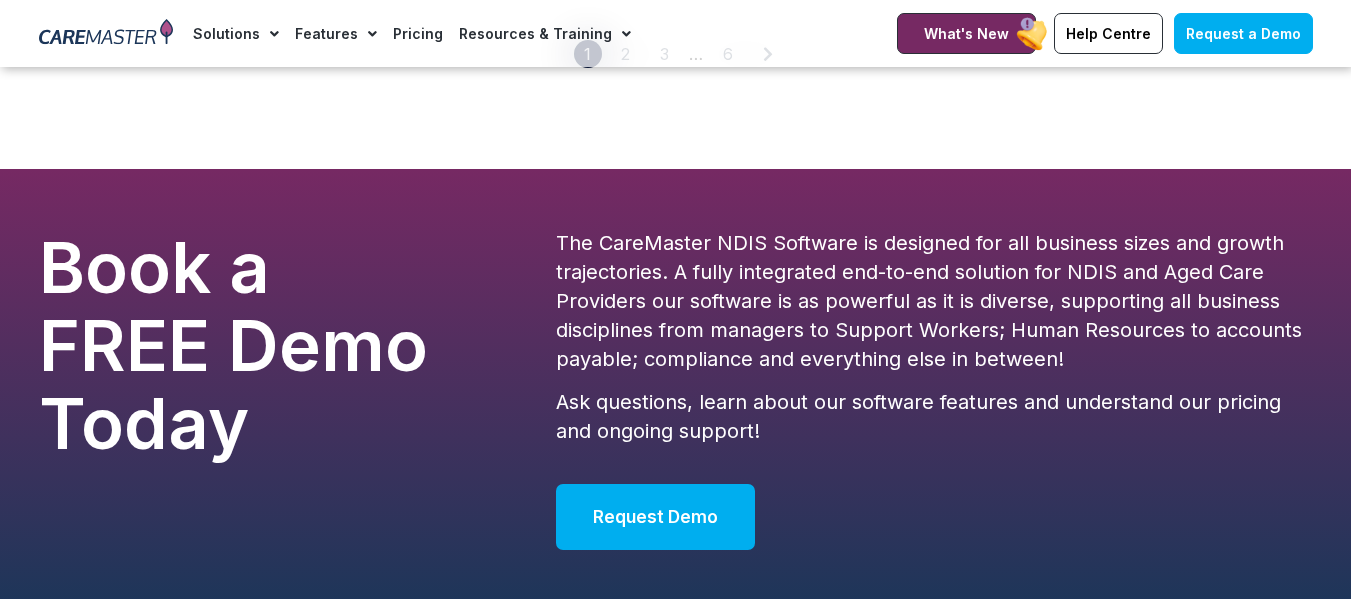 type 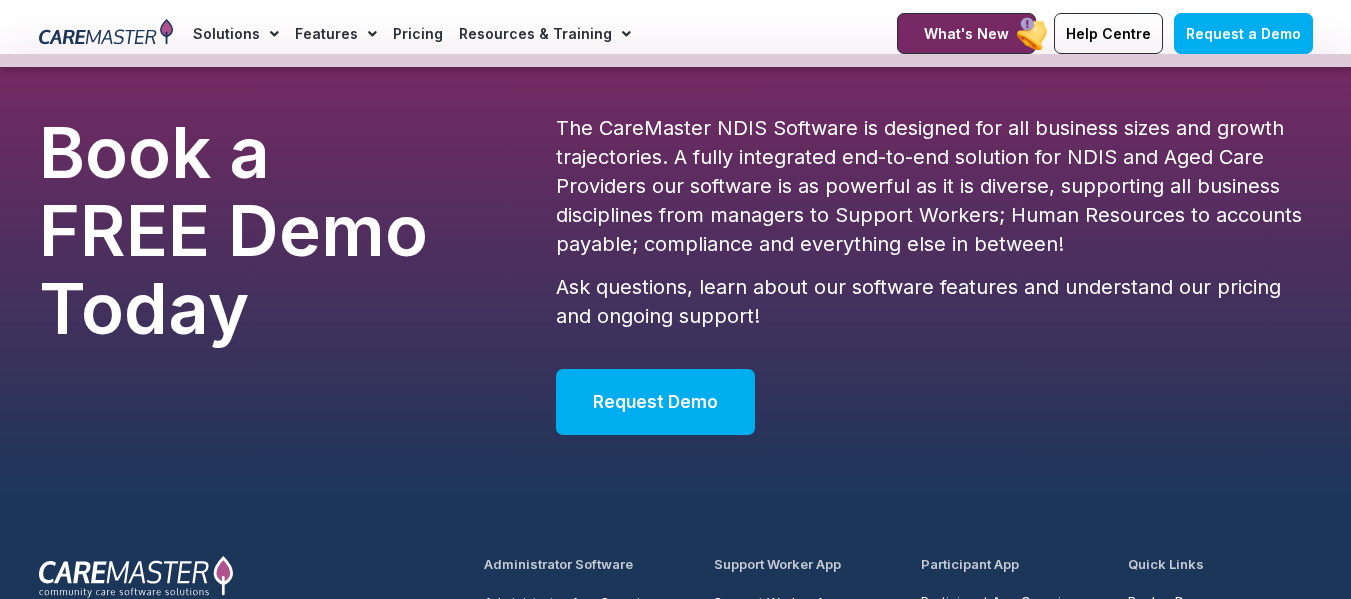 scroll, scrollTop: 3200, scrollLeft: 0, axis: vertical 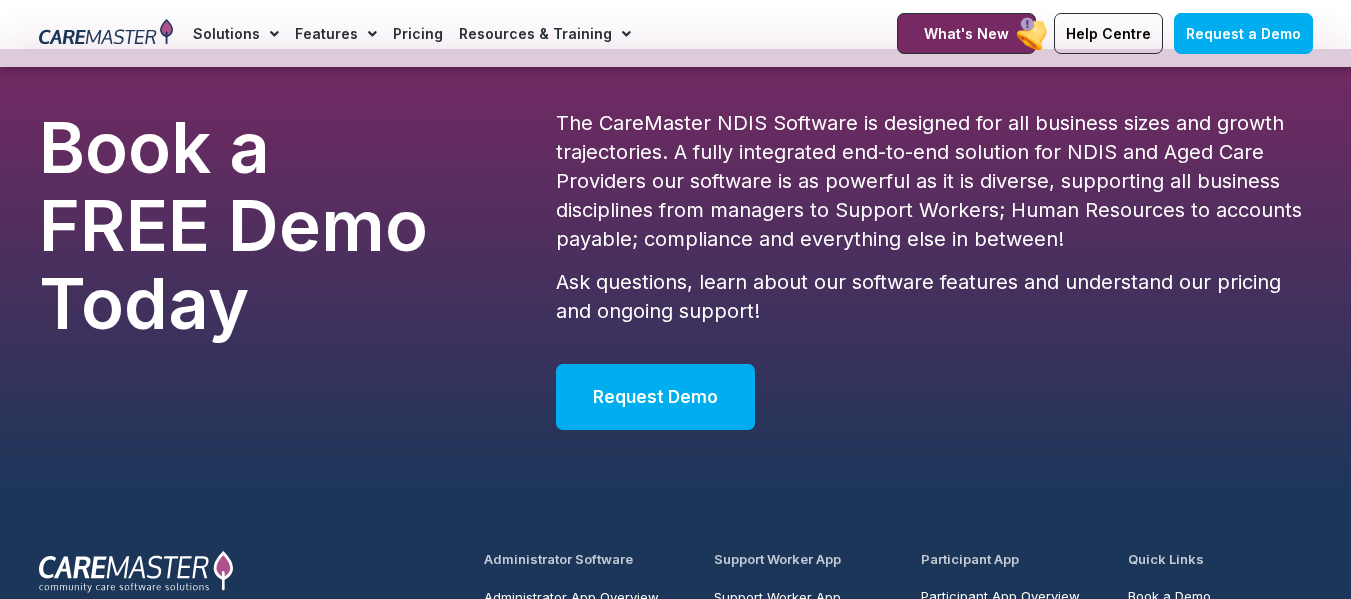 click on "Page 2" 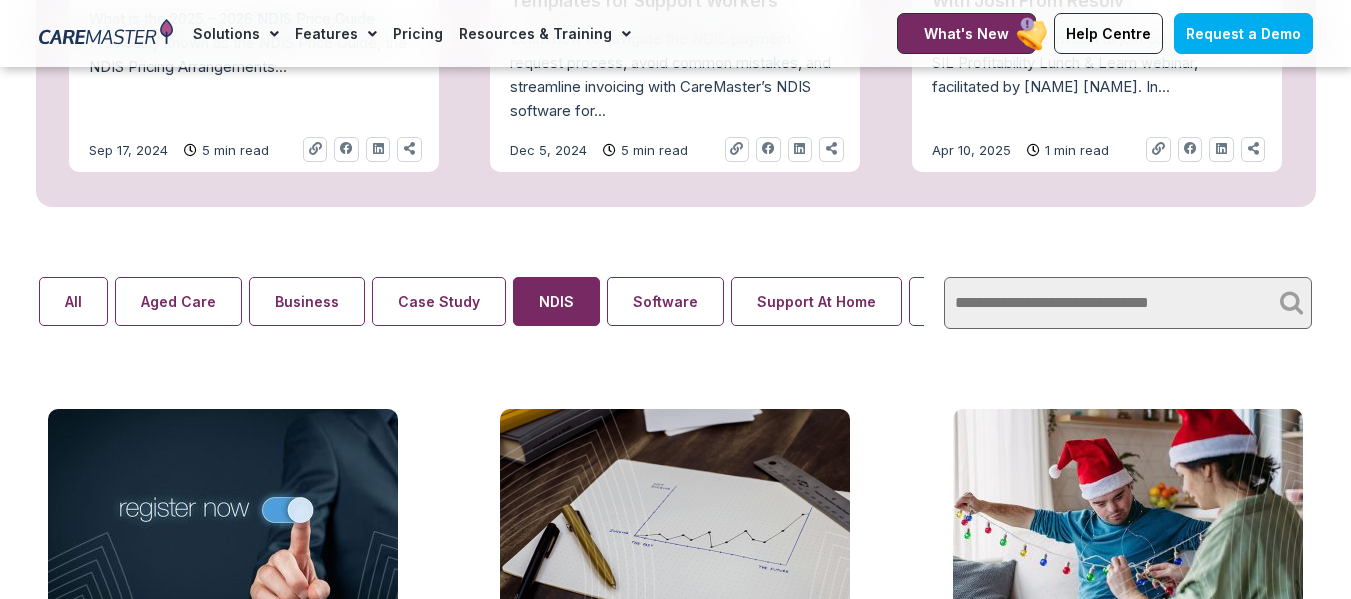 scroll, scrollTop: 1200, scrollLeft: 0, axis: vertical 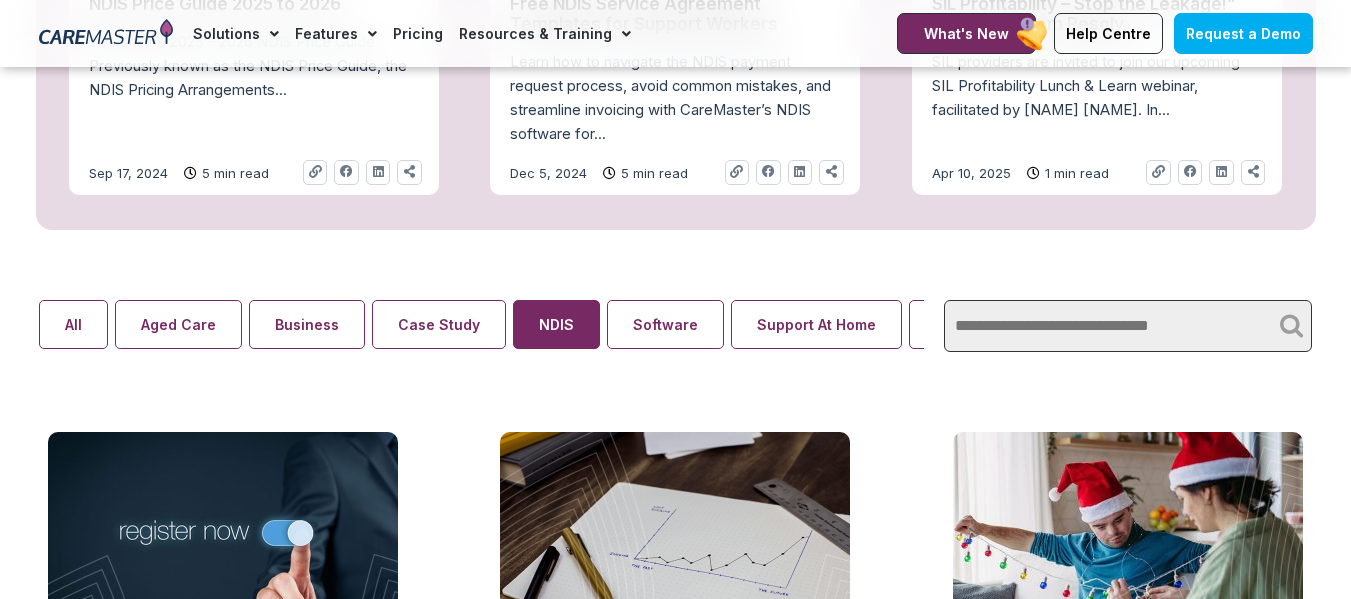click at bounding box center (1128, 326) 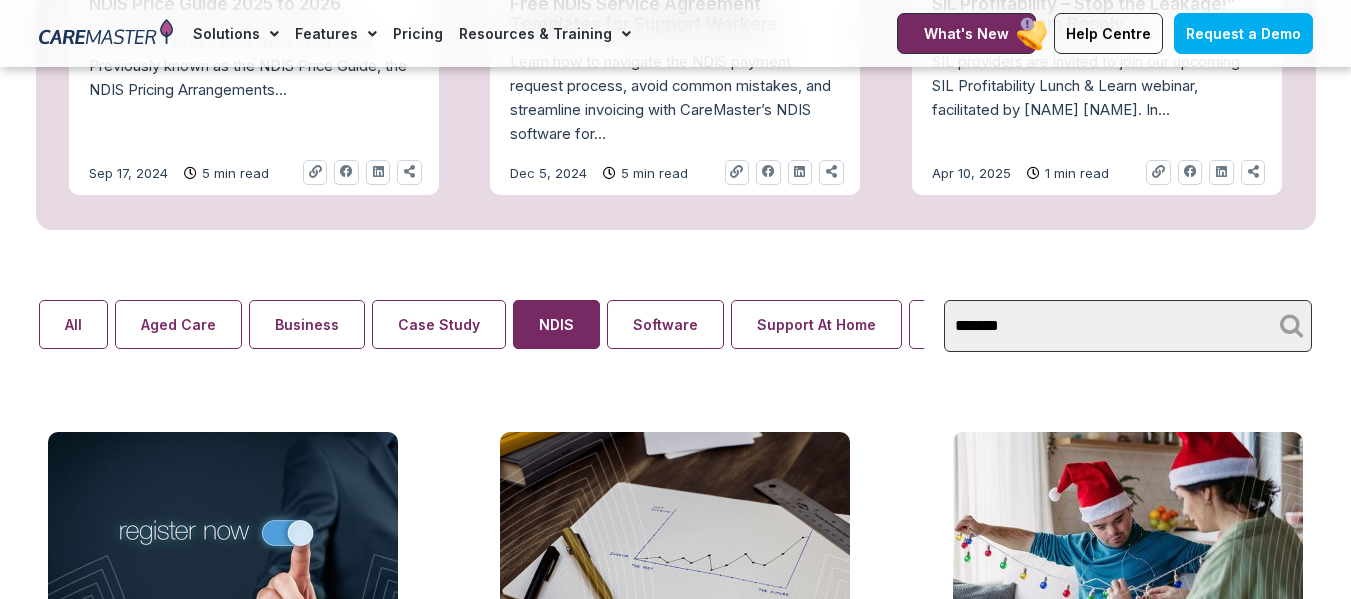 type on "*******" 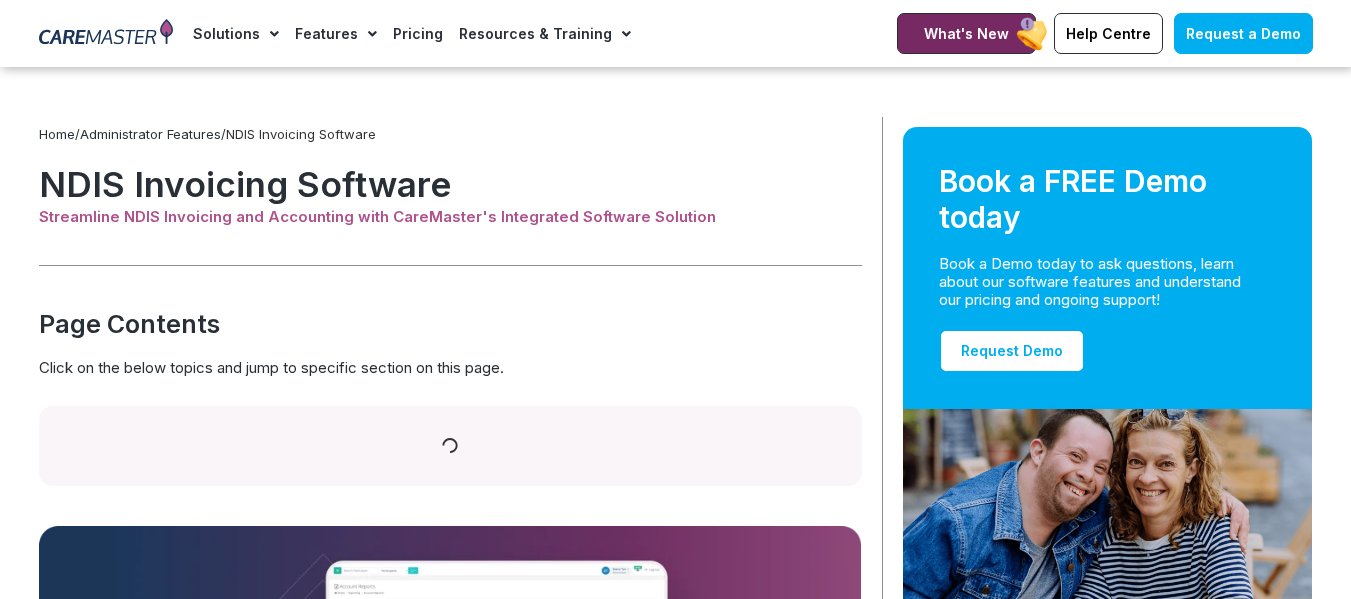 scroll, scrollTop: 865, scrollLeft: 0, axis: vertical 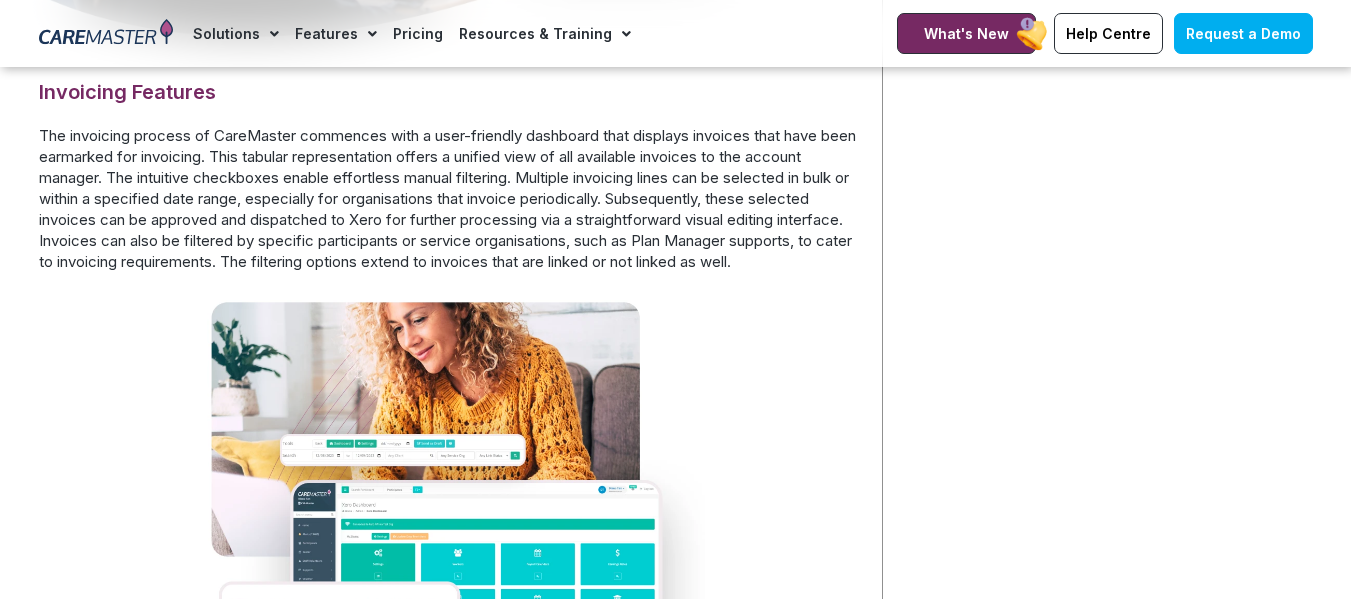 click at bounding box center (450, 527) 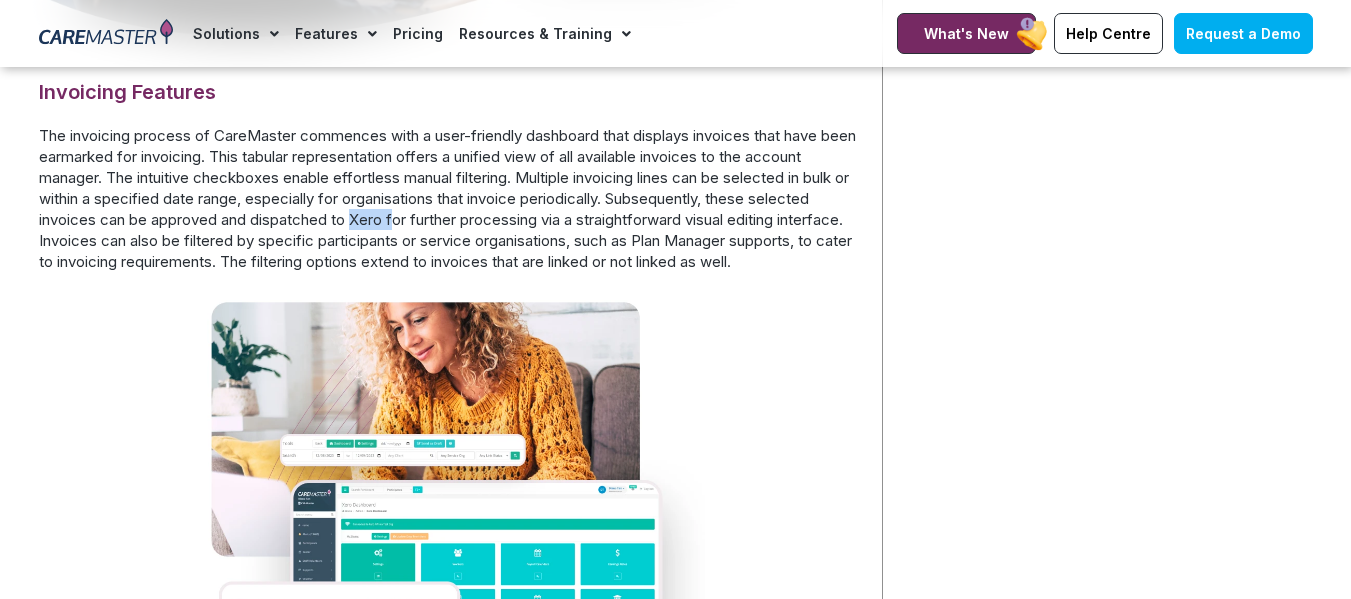 drag, startPoint x: 464, startPoint y: 220, endPoint x: 504, endPoint y: 222, distance: 40.04997 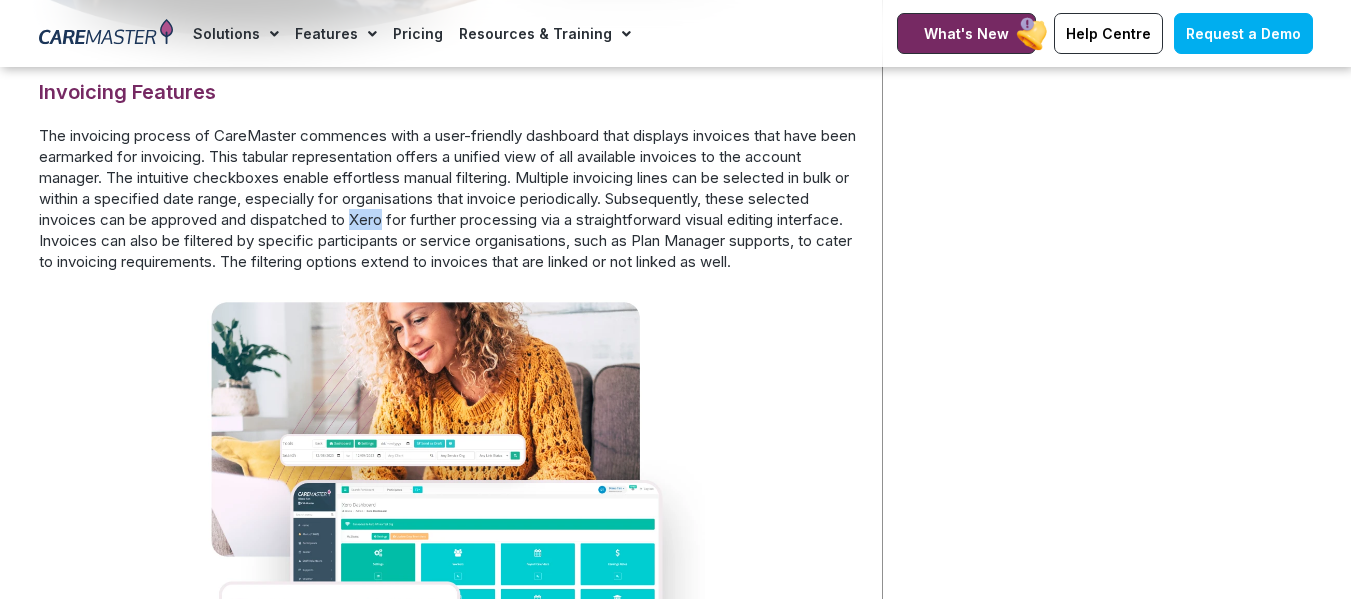 drag, startPoint x: 467, startPoint y: 221, endPoint x: 493, endPoint y: 223, distance: 26.076809 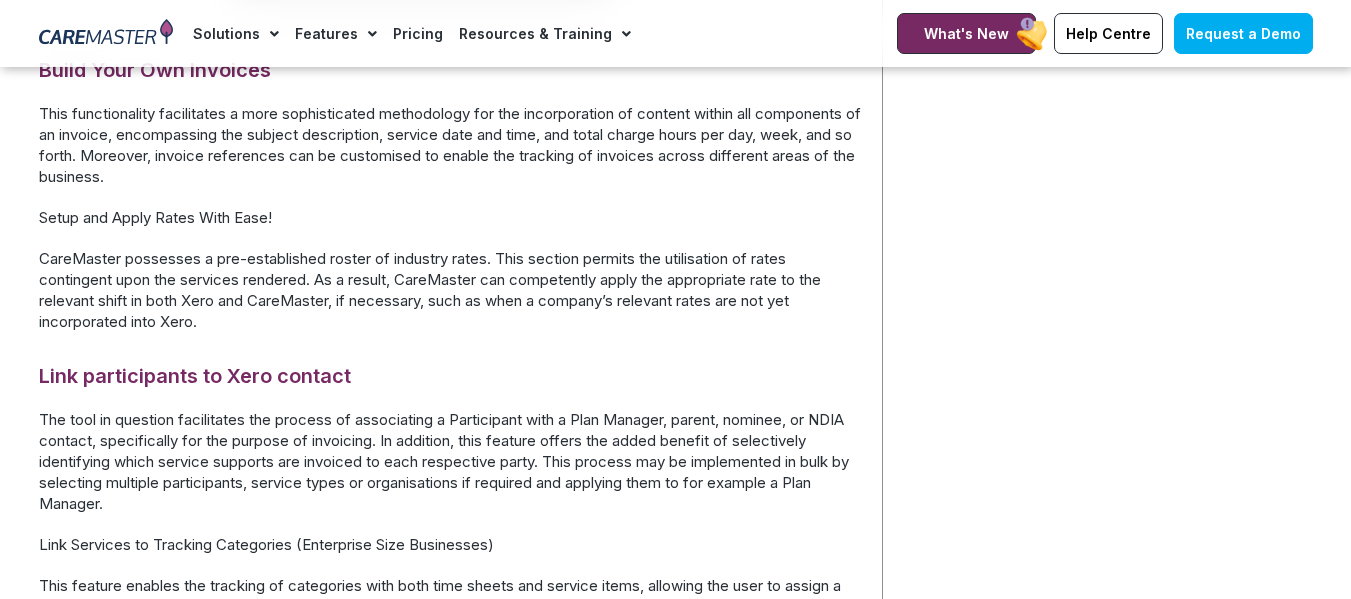 scroll, scrollTop: 2600, scrollLeft: 0, axis: vertical 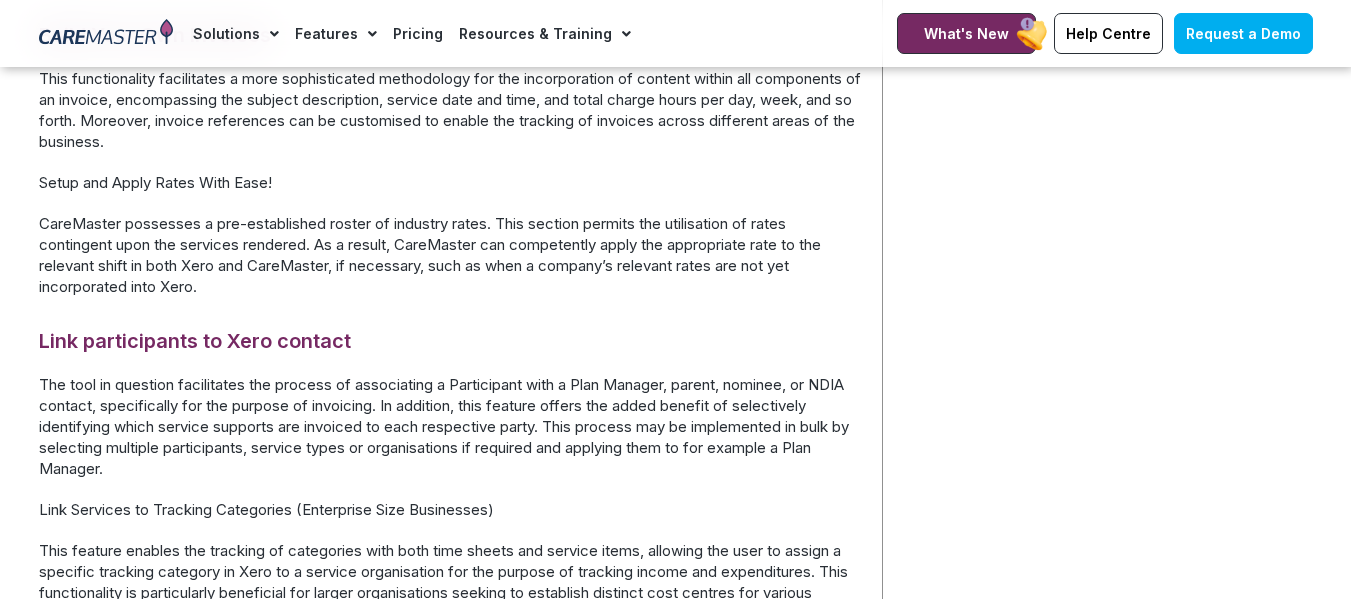click on "CareMaster possesses a pre-established roster of industry rates. This section permits the utilisation of rates contingent upon the services rendered. As a result, CareMaster can competently apply the appropriate rate to the relevant shift in both Xero and CareMaster, if necessary, such as when a company’s relevant rates are not yet incorporated into Xero." at bounding box center (450, 255) 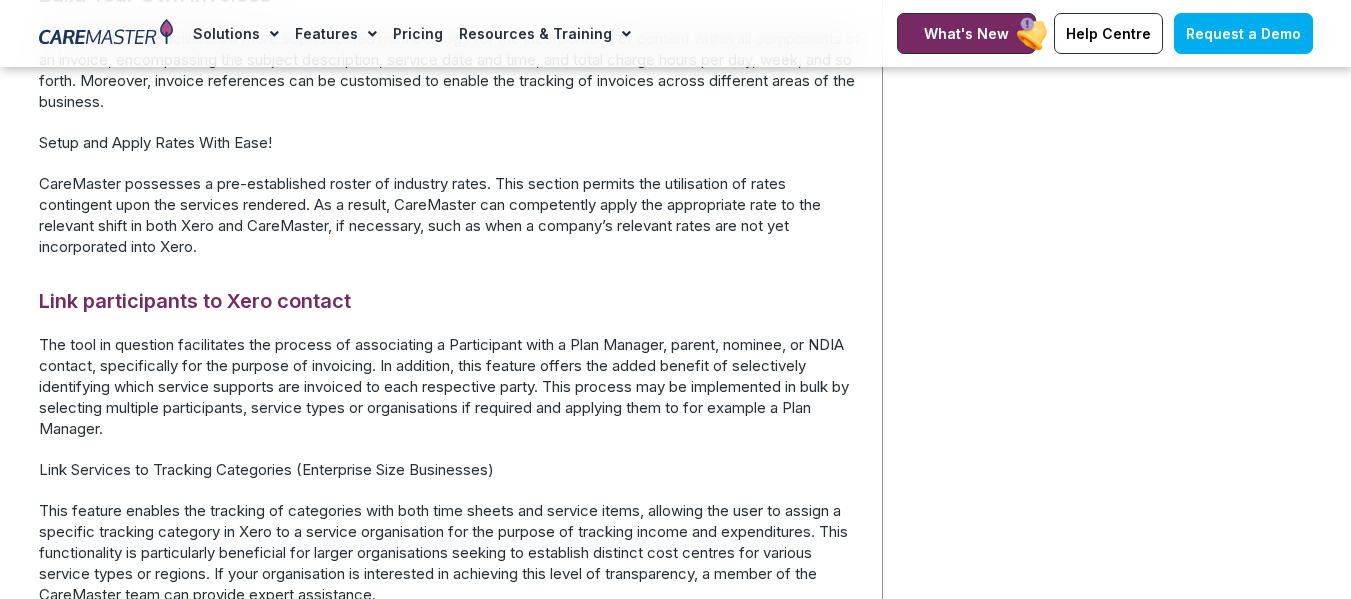 scroll, scrollTop: 2680, scrollLeft: 0, axis: vertical 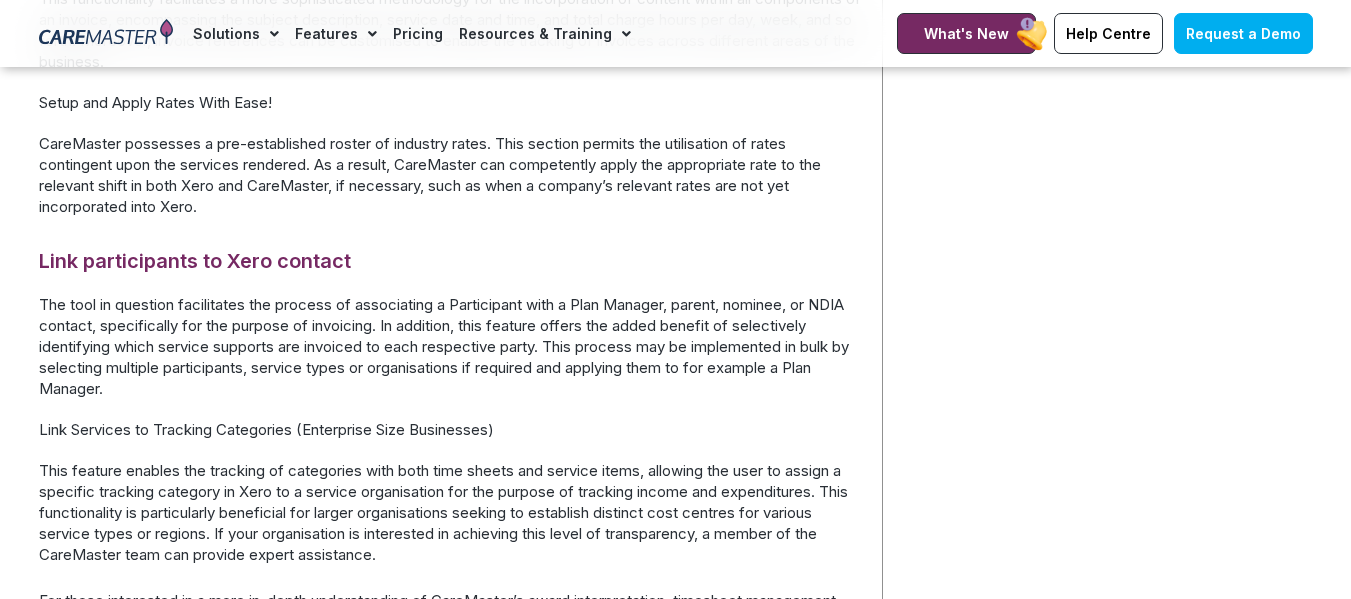 click on "Home  /  Administrator Features  /  NDIS Invoicing Software                   Book a FREE Demo today          Book a Demo today to ask questions, learn about our software features and understand our pricing and ongoing support!                Request Demo                                             Related Features             NDIS PRODA (Provider Digital Access)               NDIS Payroll Software with award interpretation               Book a Demo" at bounding box center (1103, -932) 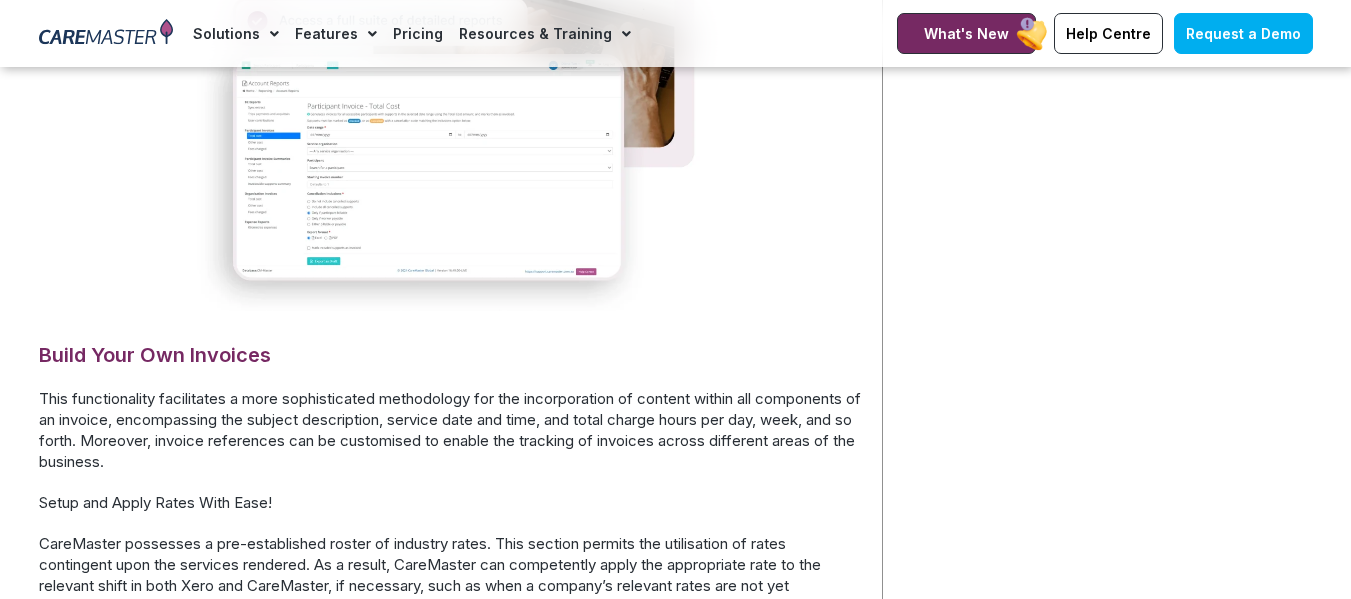 scroll, scrollTop: 2380, scrollLeft: 0, axis: vertical 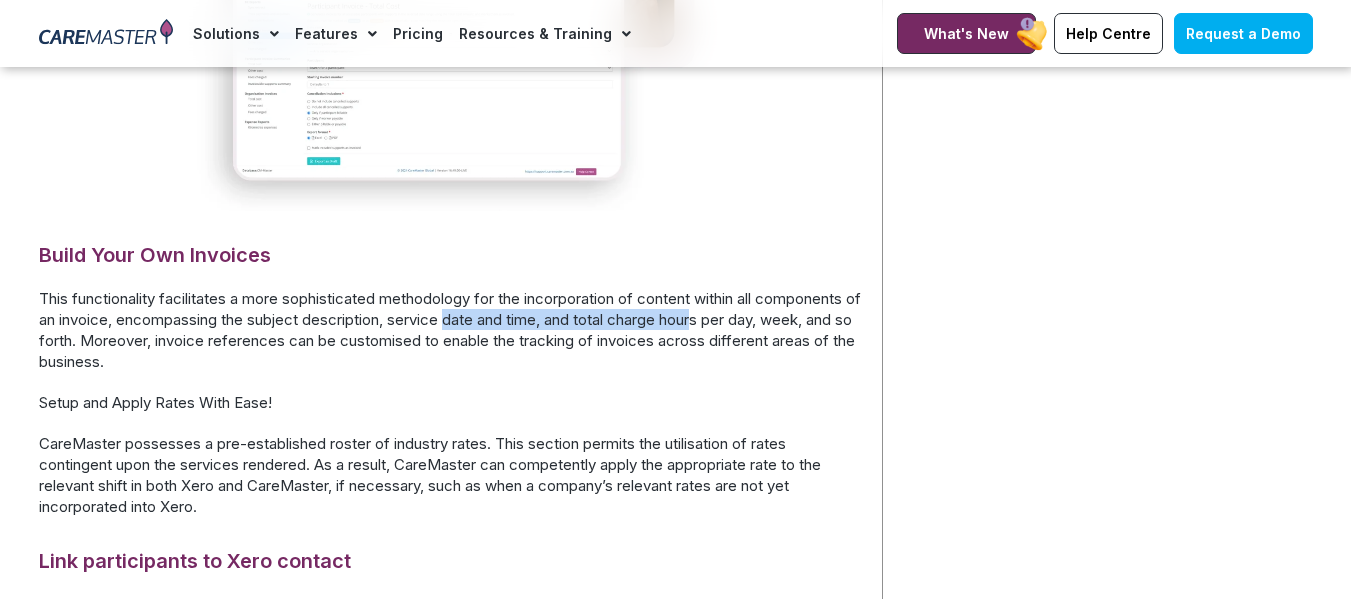 drag, startPoint x: 595, startPoint y: 349, endPoint x: 825, endPoint y: 349, distance: 230 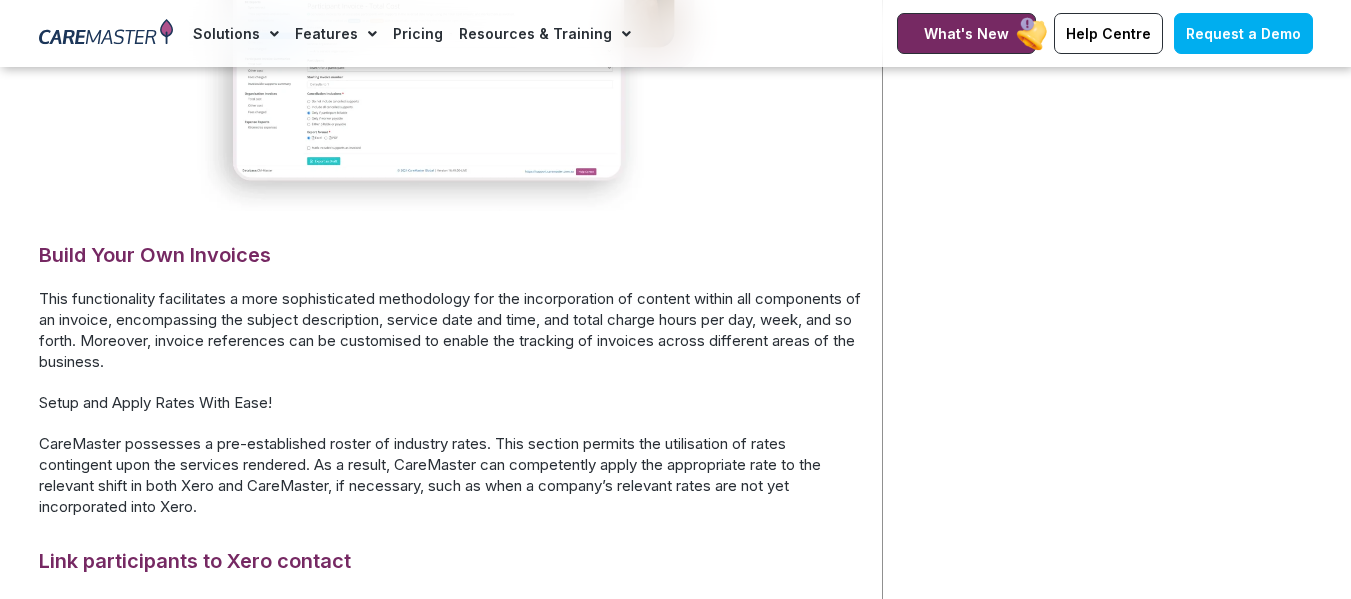 click on "This functionality facilitates a more sophisticated methodology for the incorporation of content within all components of an invoice, encompassing the subject description, service date and time, and total charge hours per day, week, and so forth. Moreover, invoice references can be customised to enable the tracking of invoices across different areas of the business." at bounding box center (450, 330) 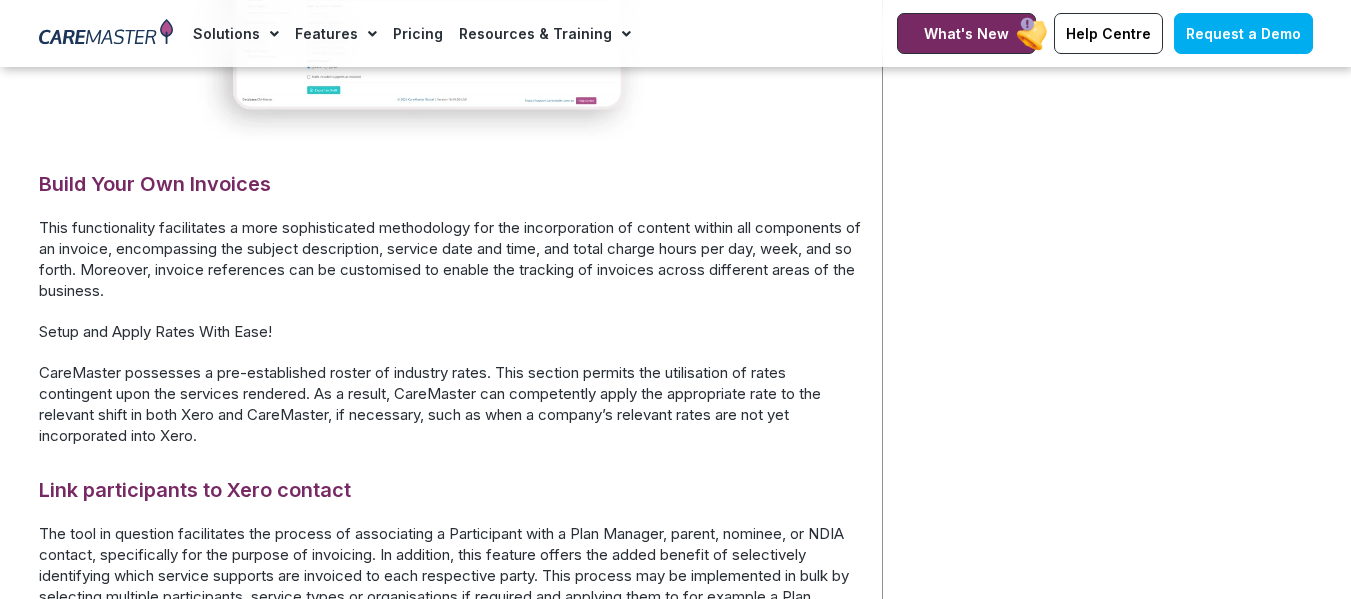 scroll, scrollTop: 2480, scrollLeft: 0, axis: vertical 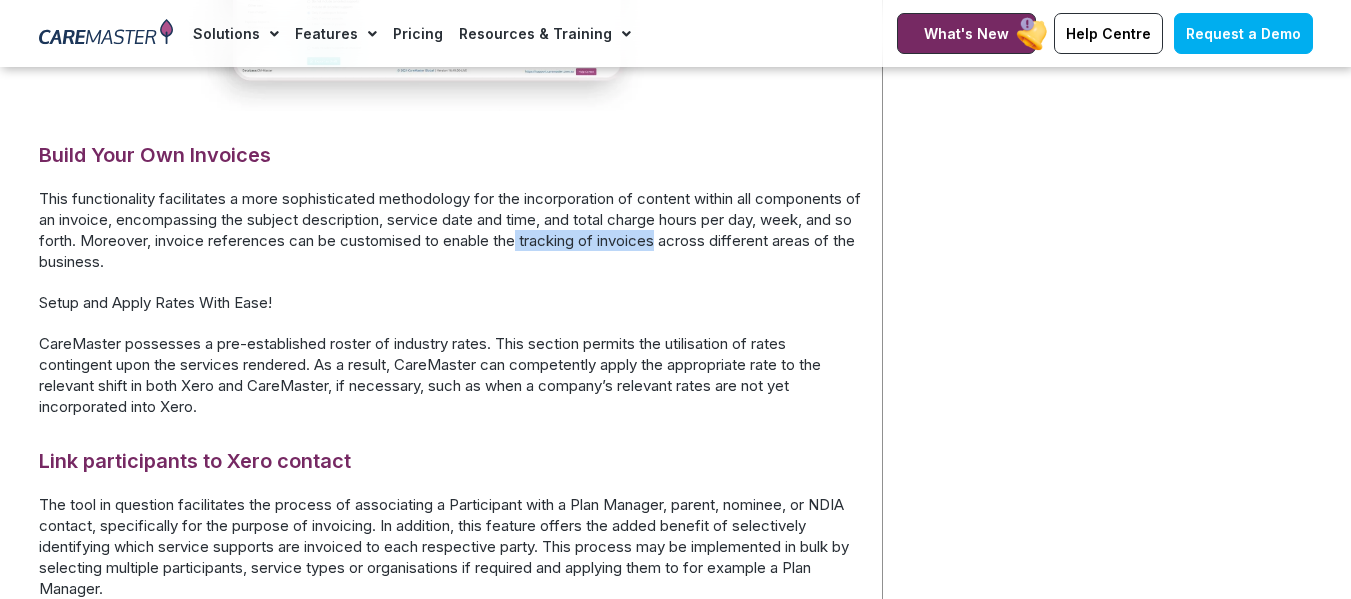 drag, startPoint x: 655, startPoint y: 262, endPoint x: 791, endPoint y: 267, distance: 136.09187 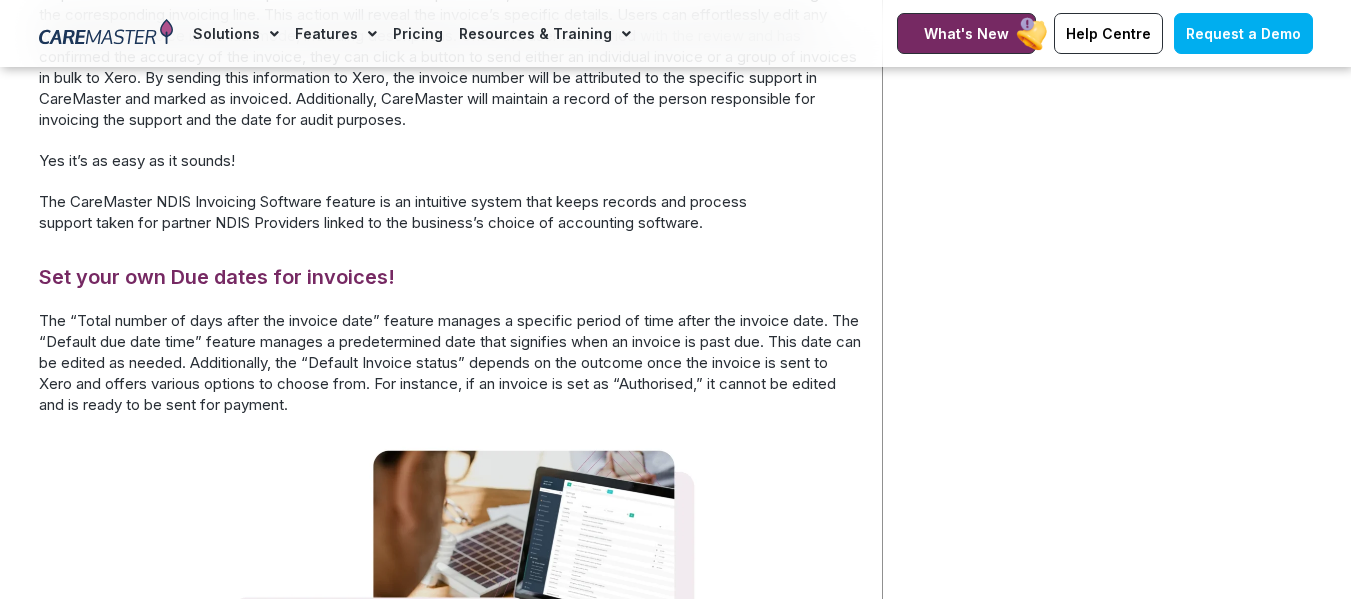scroll, scrollTop: 1580, scrollLeft: 0, axis: vertical 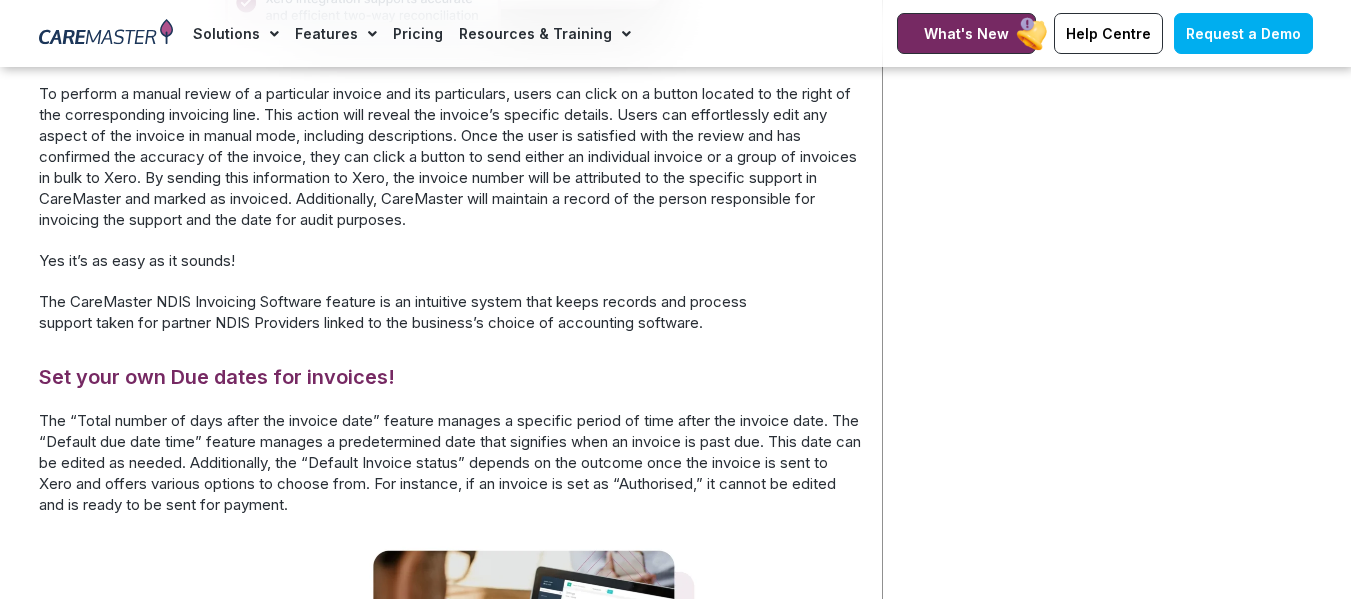 click on "To perform a manual review of a particular invoice and its particulars, users can click on a button located to the right of the corresponding invoicing line. This action will reveal the invoice’s specific details. Users can effortlessly edit any aspect of the invoice in manual mode, including descriptions. Once the user is satisfied with the review and has confirmed the accuracy of the invoice, they can click a button to send either an individual invoice or a group of invoices in bulk to Xero. By sending this information to Xero, the invoice number will be attributed to the specific support in CareMaster and marked as invoiced. Additionally, CareMaster will maintain a record of the person responsible for invoicing the support and the date for audit purposes." at bounding box center [450, 156] 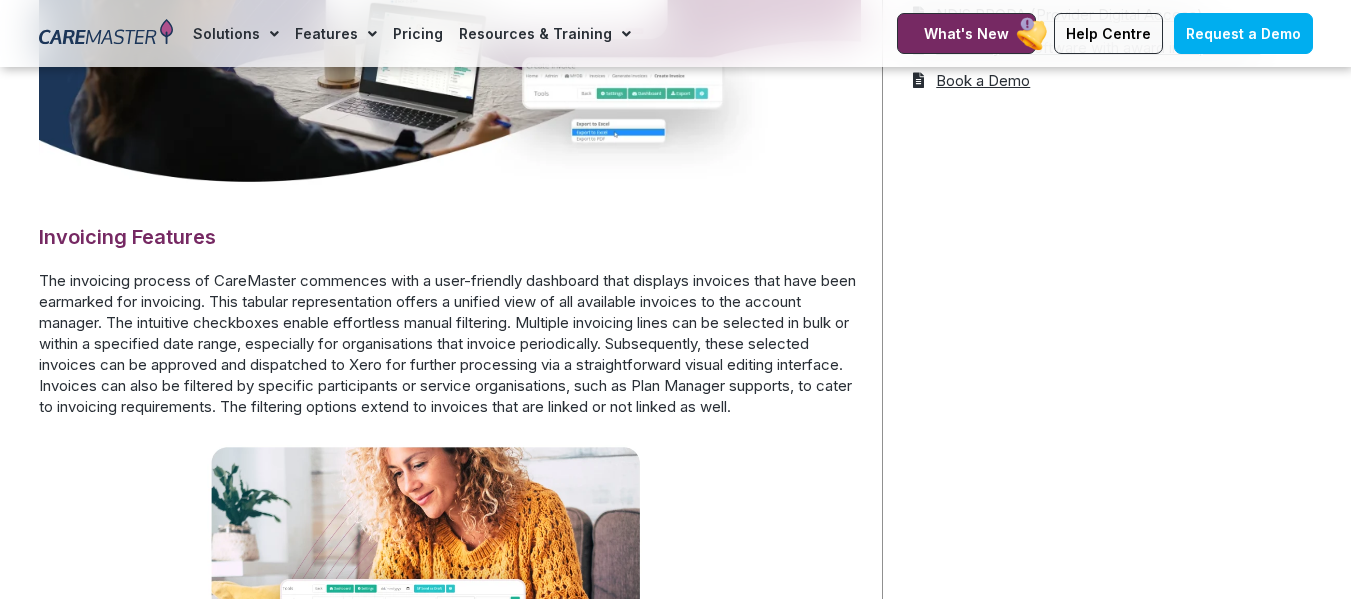 scroll, scrollTop: 780, scrollLeft: 0, axis: vertical 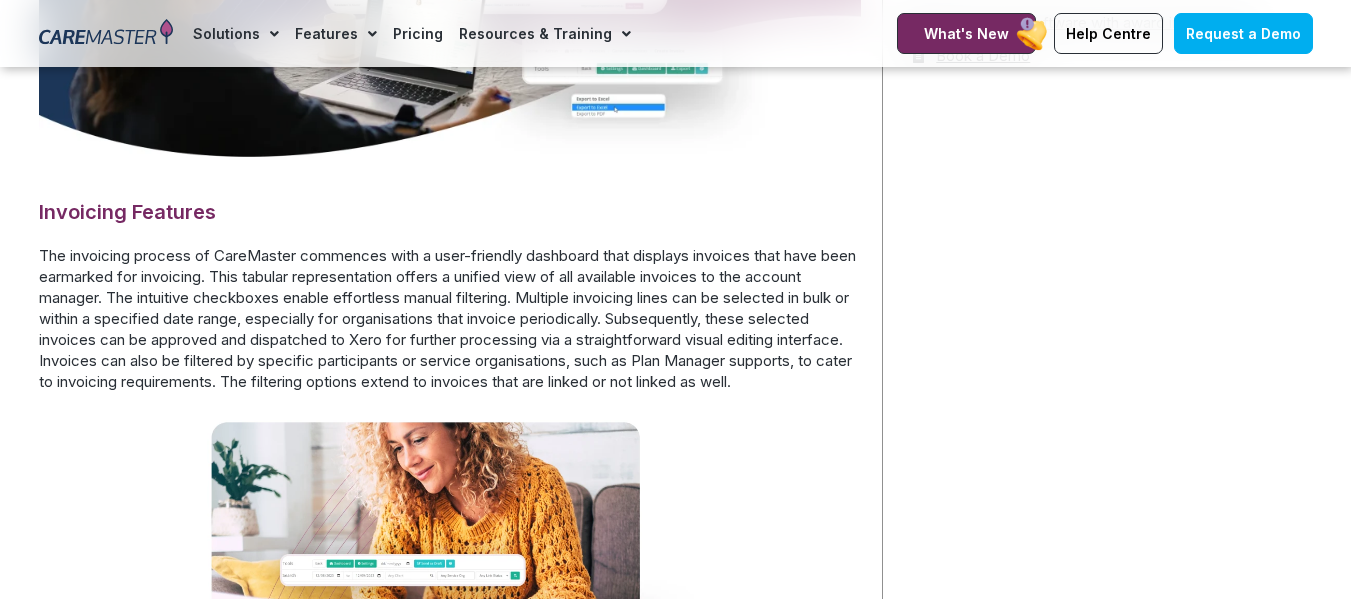 click on "Invoicing Features   The invoicing process of CareMaster commences with a user-friendly dashboard that displays invoices that have been earmarked for invoicing. This tabular representation offers a unified view of all available invoices to the account manager. The intuitive checkboxes enable effortless manual filtering. Multiple invoicing lines can be selected in bulk or within a specified date range, especially for organisations that invoice periodically. Subsequently, these selected invoices can be approved and dispatched to Xero for further processing via a straightforward visual editing interface. Invoices can also be filtered by specific participants or service organisations, such as Plan Manager supports, to cater to invoicing requirements. The filtering options extend to invoices that are linked or not linked as well.         Yes it’s as easy as it sounds!   The CareMaster NDIS Invoicing Software feature is an intuitive system that keeps records and process   Set your own Due dates for invoices!" at bounding box center (450, 1123) 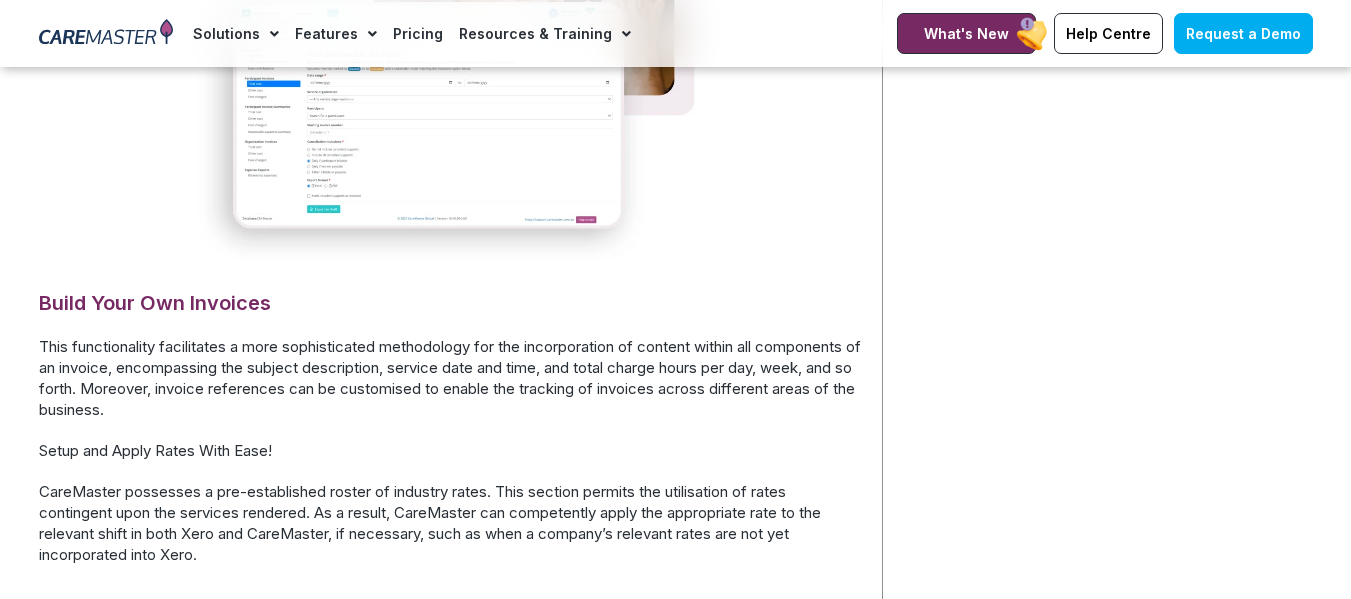 scroll, scrollTop: 2432, scrollLeft: 0, axis: vertical 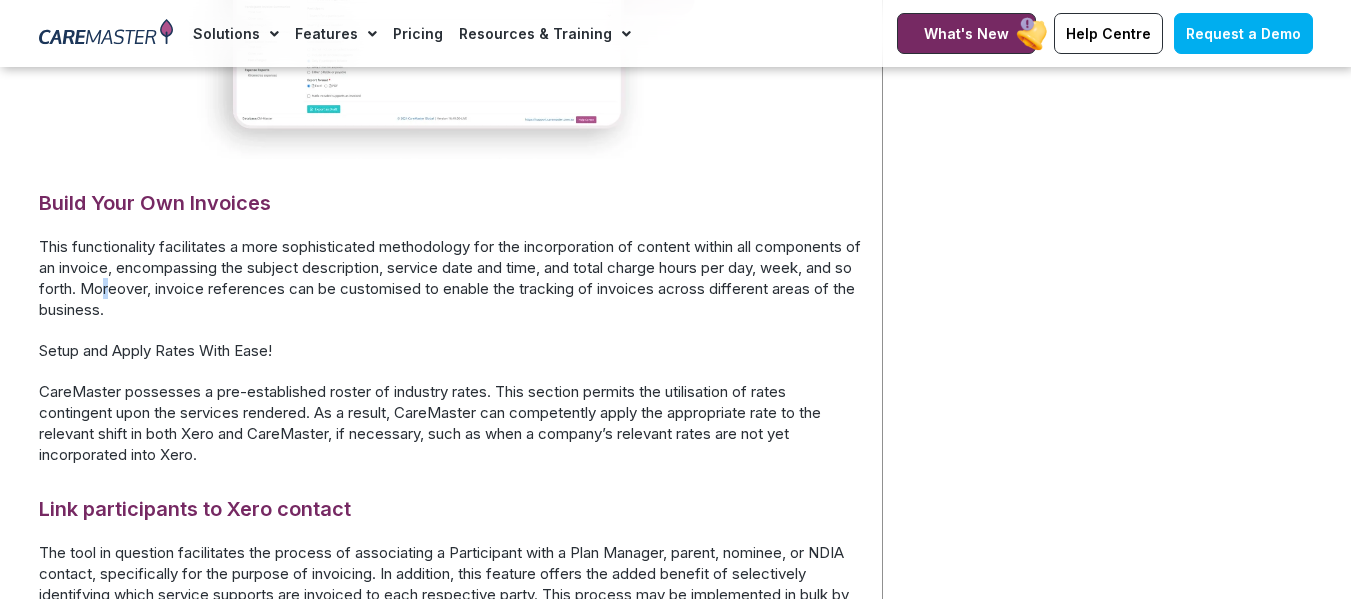 drag, startPoint x: 237, startPoint y: 315, endPoint x: 314, endPoint y: 373, distance: 96.40021 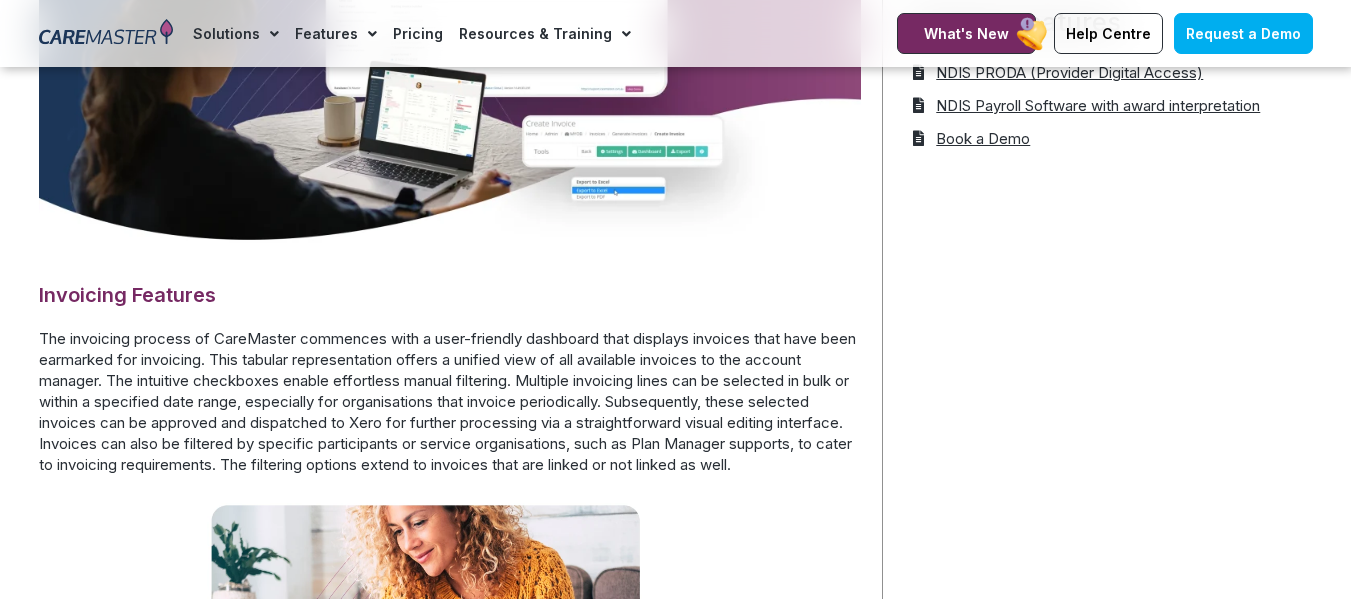 scroll, scrollTop: 732, scrollLeft: 0, axis: vertical 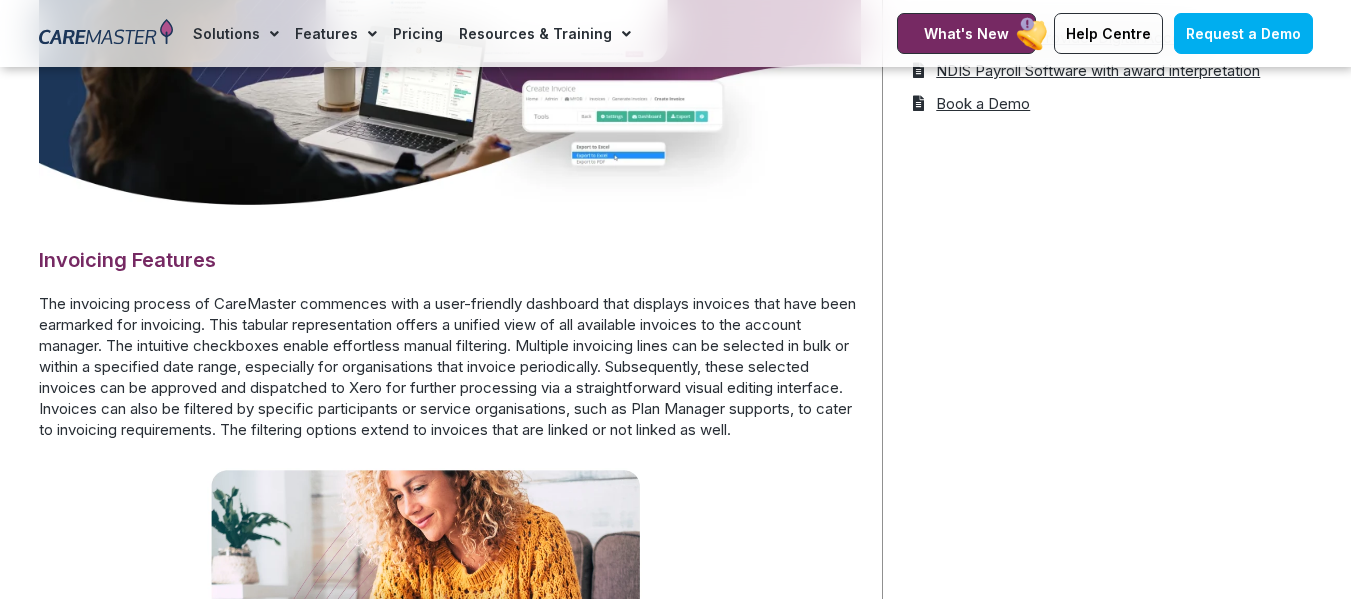 click on "The invoicing process of CareMaster commences with a user-friendly dashboard that displays invoices that have been earmarked for invoicing. This tabular representation offers a unified view of all available invoices to the account manager. The intuitive checkboxes enable effortless manual filtering. Multiple invoicing lines can be selected in bulk or within a specified date range, especially for organisations that invoice periodically. Subsequently, these selected invoices can be approved and dispatched to Xero for further processing via a straightforward visual editing interface. Invoices can also be filtered by specific participants or service organisations, such as Plan Manager supports, to cater to invoicing requirements. The filtering options extend to invoices that are linked or not linked as well." at bounding box center (450, 366) 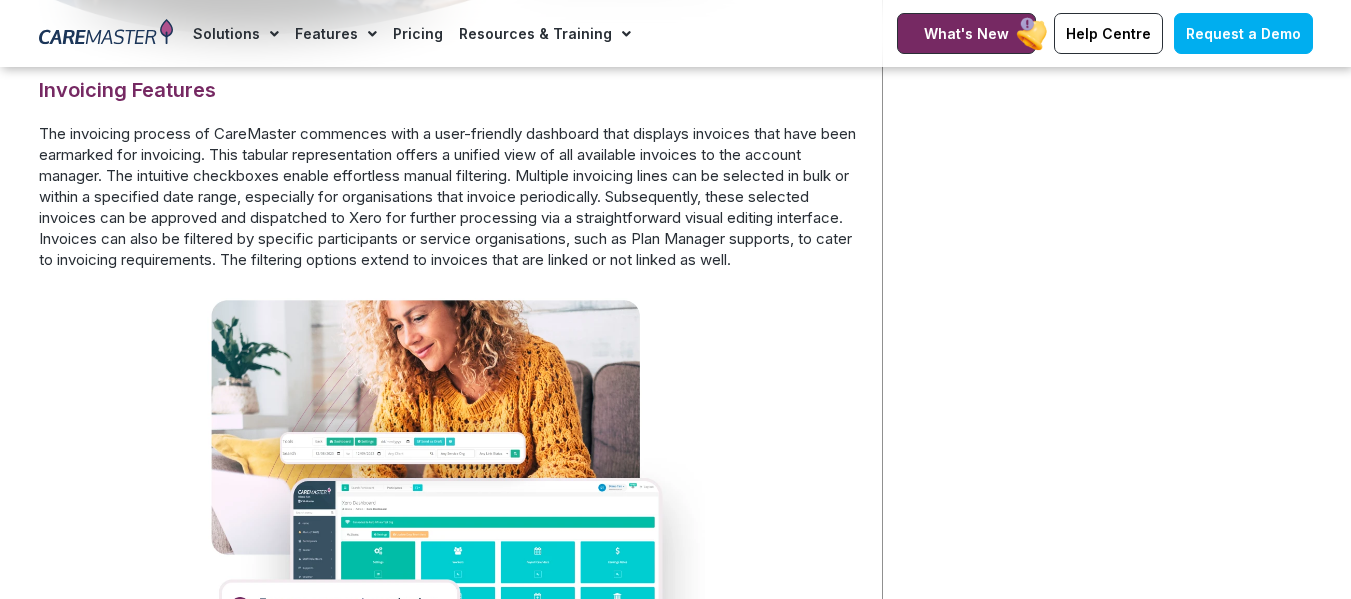 scroll, scrollTop: 932, scrollLeft: 0, axis: vertical 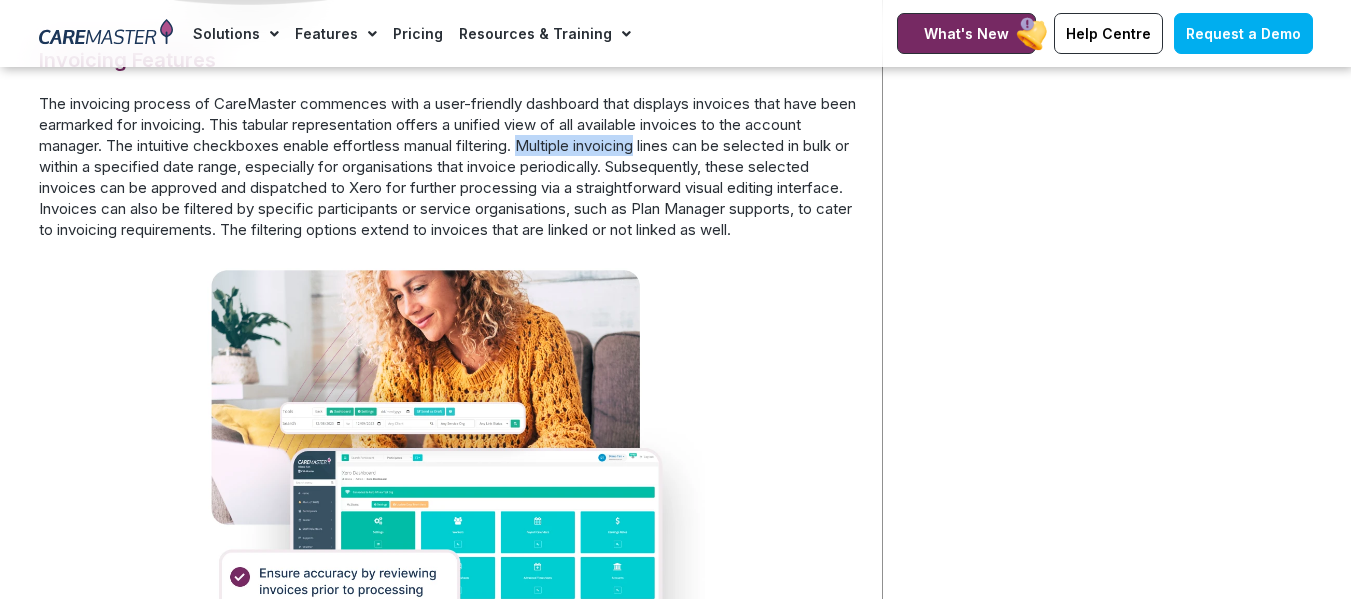 drag, startPoint x: 598, startPoint y: 145, endPoint x: 715, endPoint y: 152, distance: 117.20921 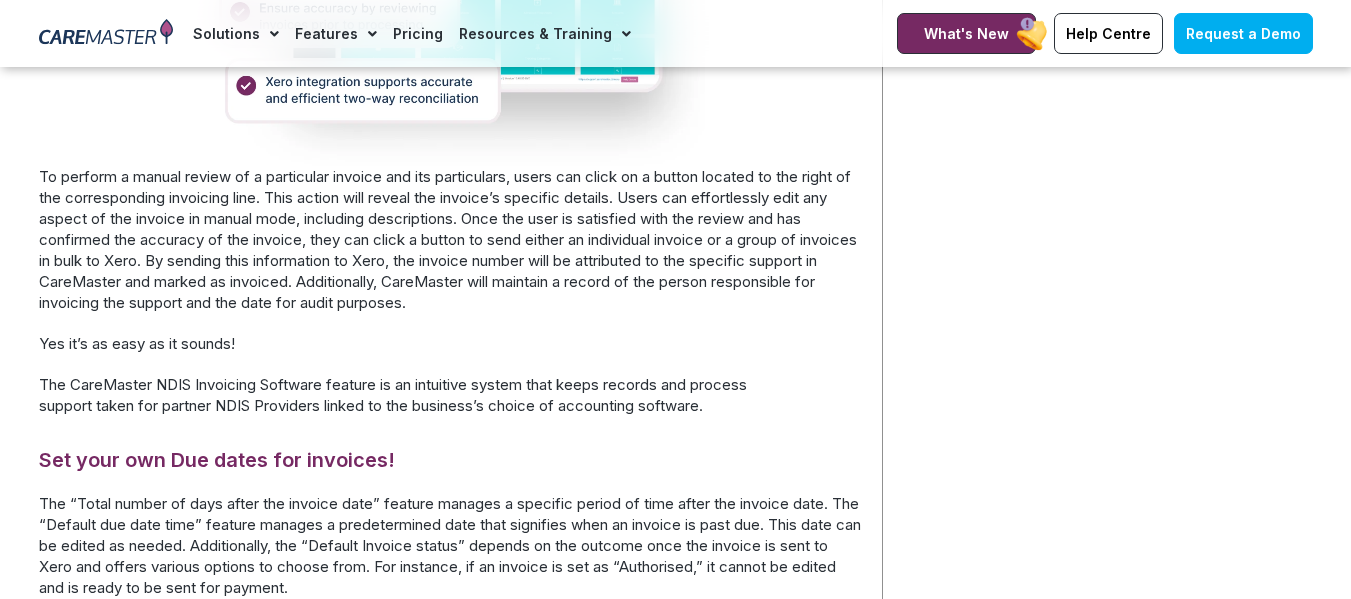 scroll, scrollTop: 1532, scrollLeft: 0, axis: vertical 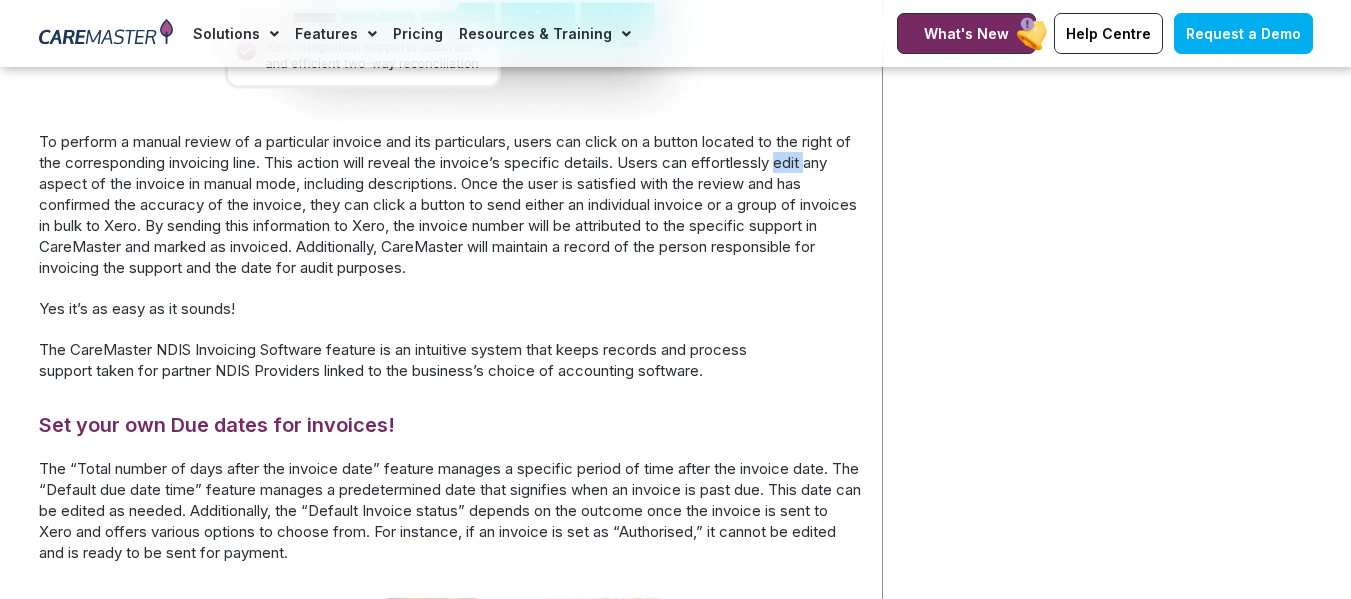 drag, startPoint x: 36, startPoint y: 206, endPoint x: 70, endPoint y: 201, distance: 34.36568 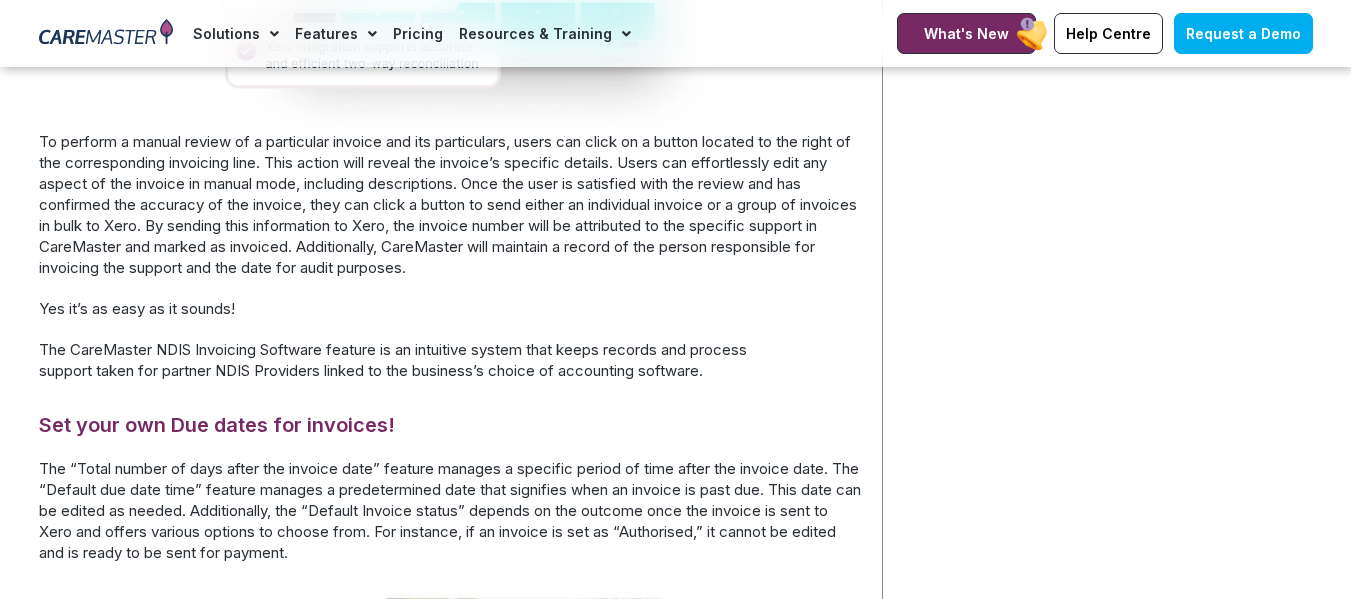 click on "To perform a manual review of a particular invoice and its particulars, users can click on a button located to the right of the corresponding invoicing line. This action will reveal the invoice’s specific details. Users can effortlessly edit any aspect of the invoice in manual mode, including descriptions. Once the user is satisfied with the review and has confirmed the accuracy of the invoice, they can click a button to send either an individual invoice or a group of invoices in bulk to Xero. By sending this information to Xero, the invoice number will be attributed to the specific support in CareMaster and marked as invoiced. Additionally, CareMaster will maintain a record of the person responsible for invoicing the support and the date for audit purposes." at bounding box center (450, 204) 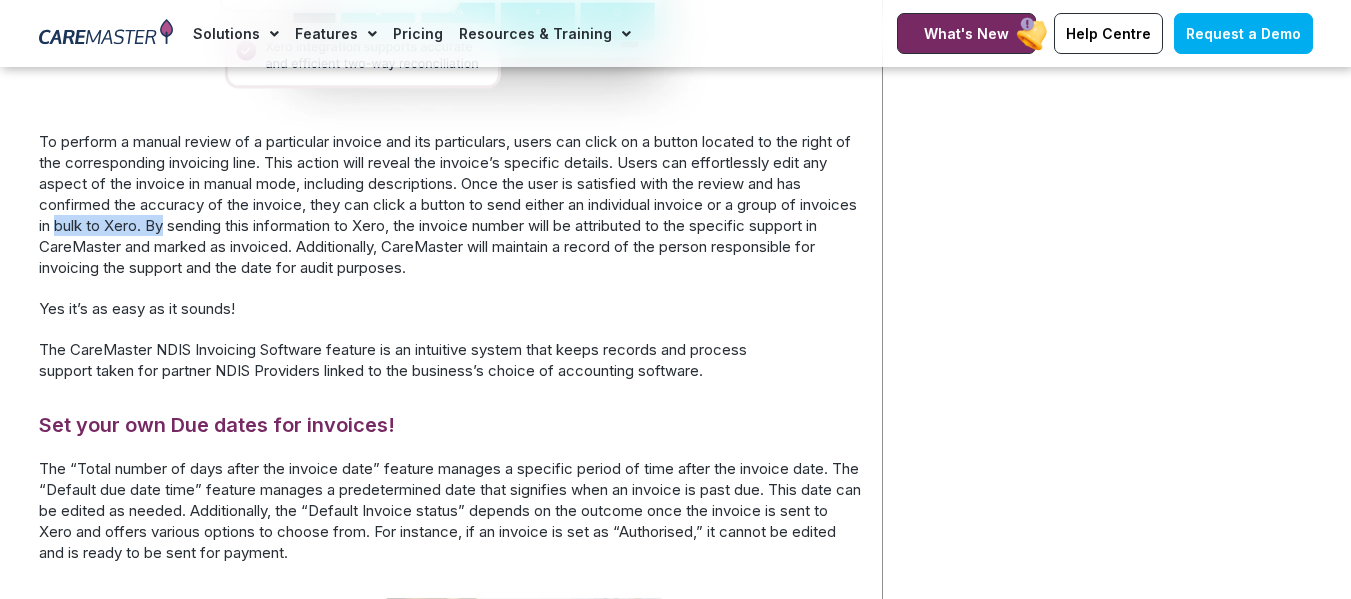drag, startPoint x: 123, startPoint y: 247, endPoint x: 226, endPoint y: 247, distance: 103 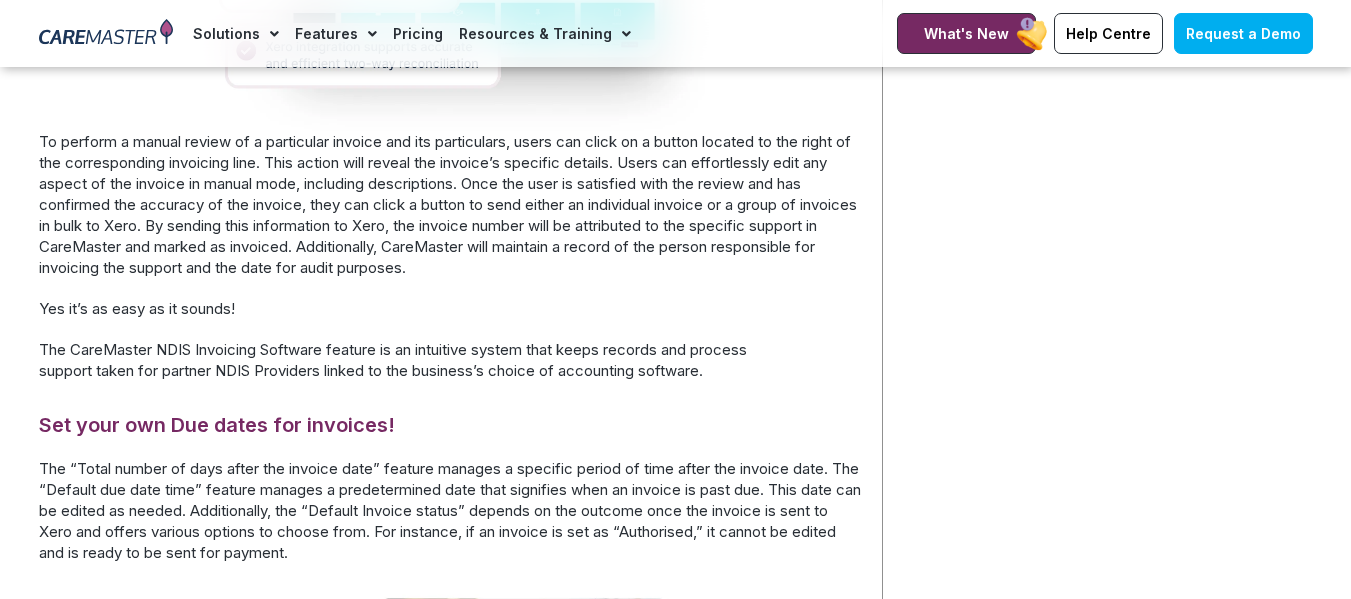 click on "To perform a manual review of a particular invoice and its particulars, users can click on a button located to the right of the corresponding invoicing line. This action will reveal the invoice’s specific details. Users can effortlessly edit any aspect of the invoice in manual mode, including descriptions. Once the user is satisfied with the review and has confirmed the accuracy of the invoice, they can click a button to send either an individual invoice or a group of invoices in bulk to Xero. By sending this information to Xero, the invoice number will be attributed to the specific support in CareMaster and marked as invoiced. Additionally, CareMaster will maintain a record of the person responsible for invoicing the support and the date for audit purposes." at bounding box center (450, 204) 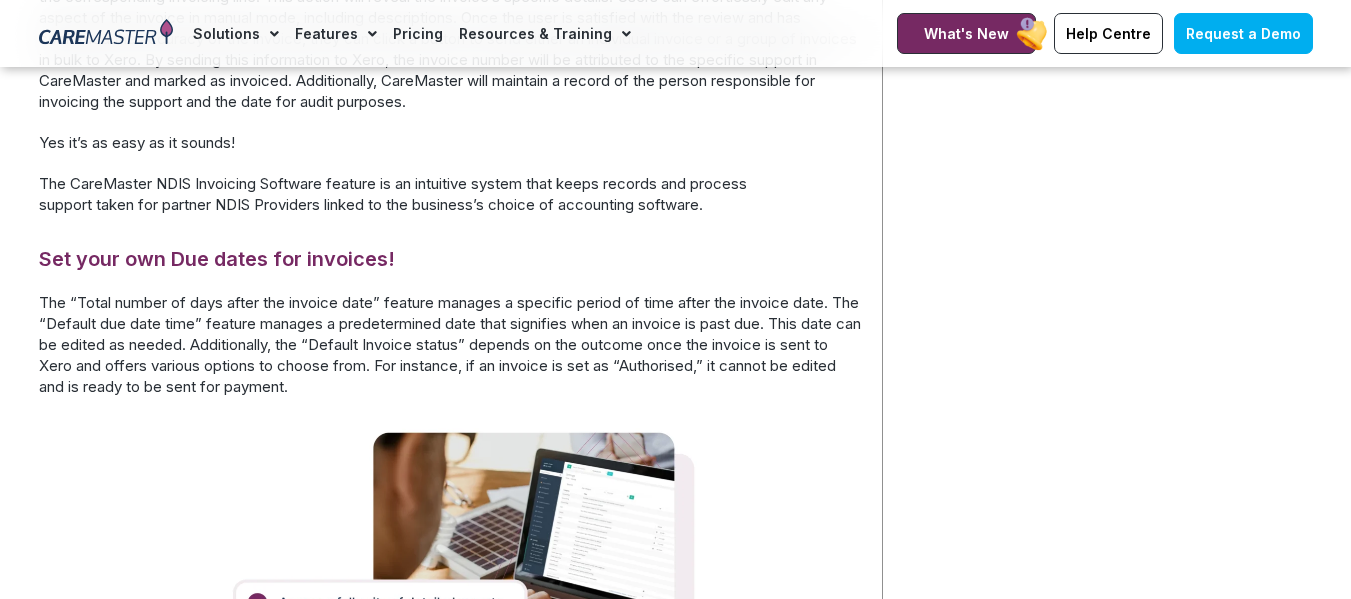 scroll, scrollTop: 1732, scrollLeft: 0, axis: vertical 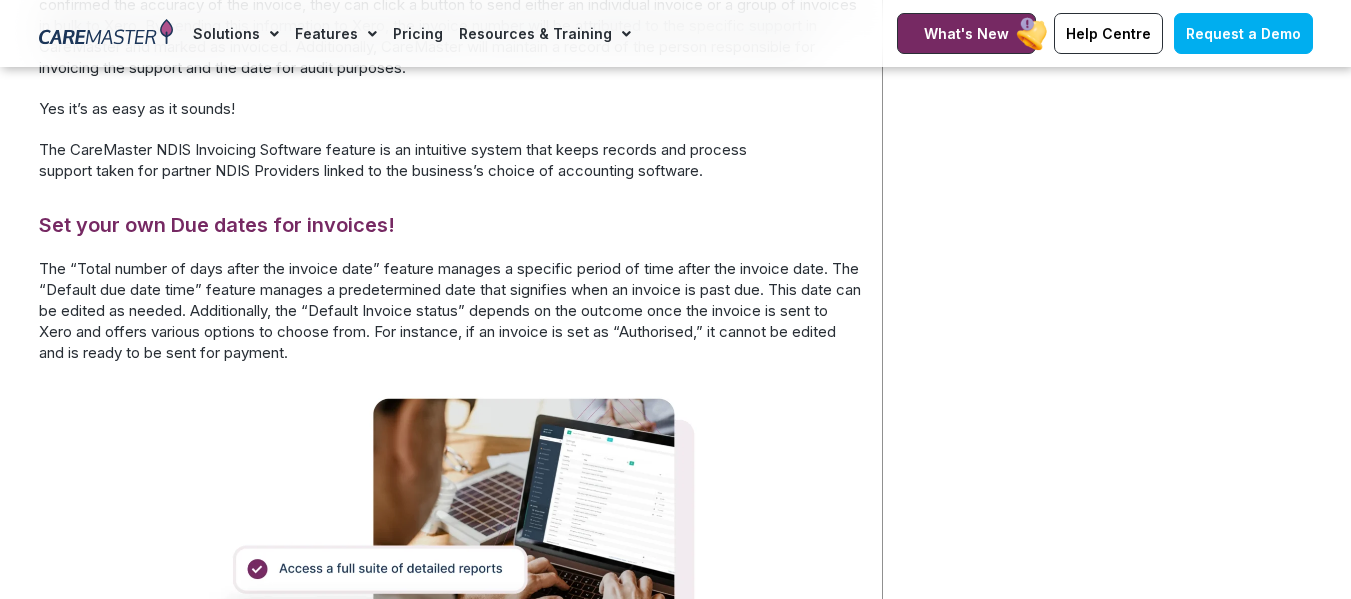 click on "The “Total number of days after the invoice date” feature manages a specific period of time after the invoice date. The “Default due date time” feature manages a predetermined date that signifies when an invoice is past due. This date can be edited as needed. Additionally, the “Default Invoice status” depends on the outcome once the invoice is sent to Xero and offers various options to choose from. For instance, if an invoice is set as “Authorised,” it cannot be edited and is ready to be sent for payment." at bounding box center (450, 310) 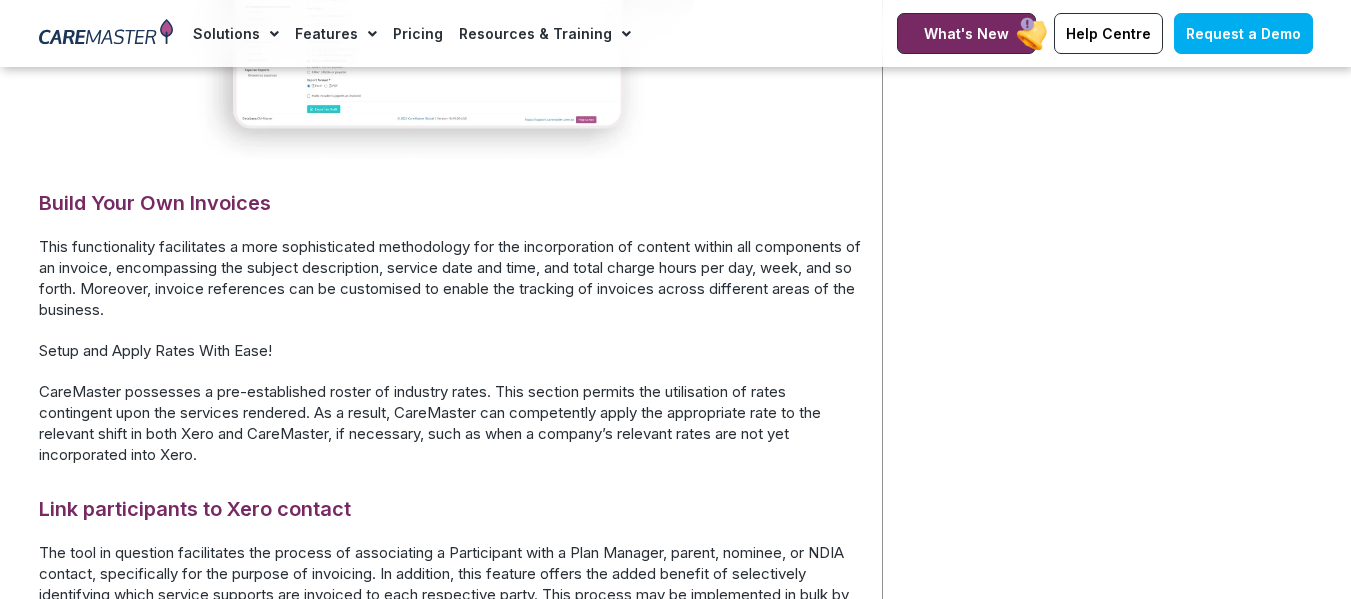 scroll, scrollTop: 2532, scrollLeft: 0, axis: vertical 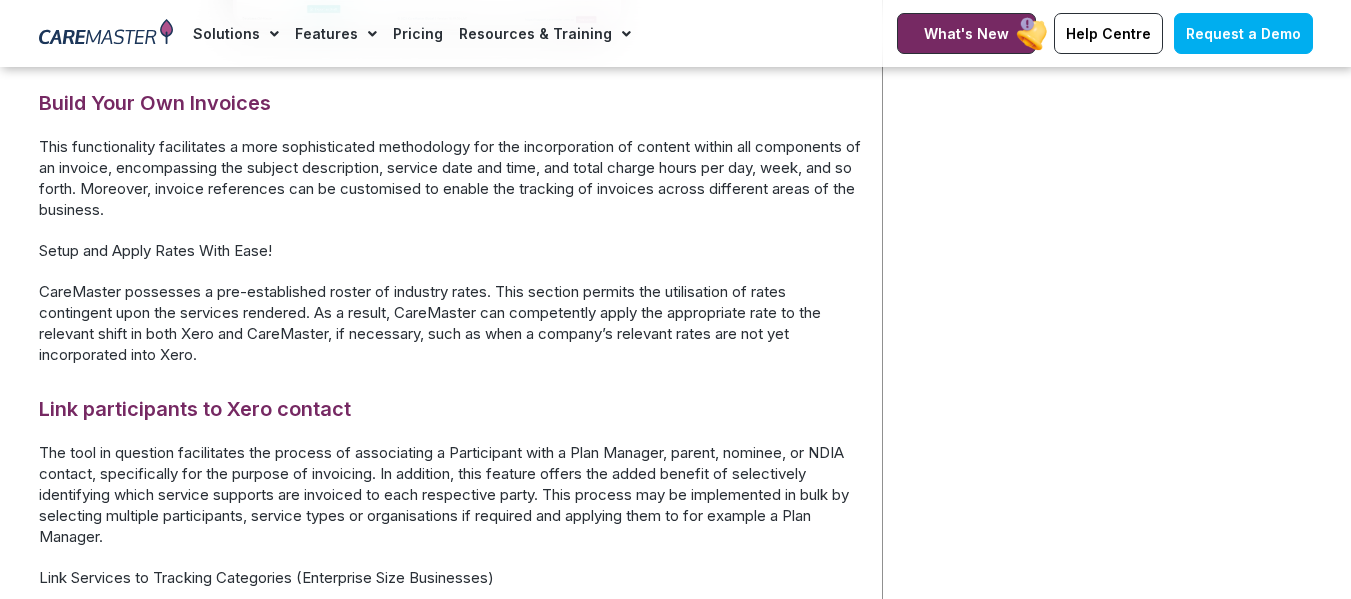 click on "This functionality facilitates a more sophisticated methodology for the incorporation of content within all components of an invoice, encompassing the subject description, service date and time, and total charge hours per day, week, and so forth. Moreover, invoice references can be customised to enable the tracking of invoices across different areas of the business." at bounding box center [450, 178] 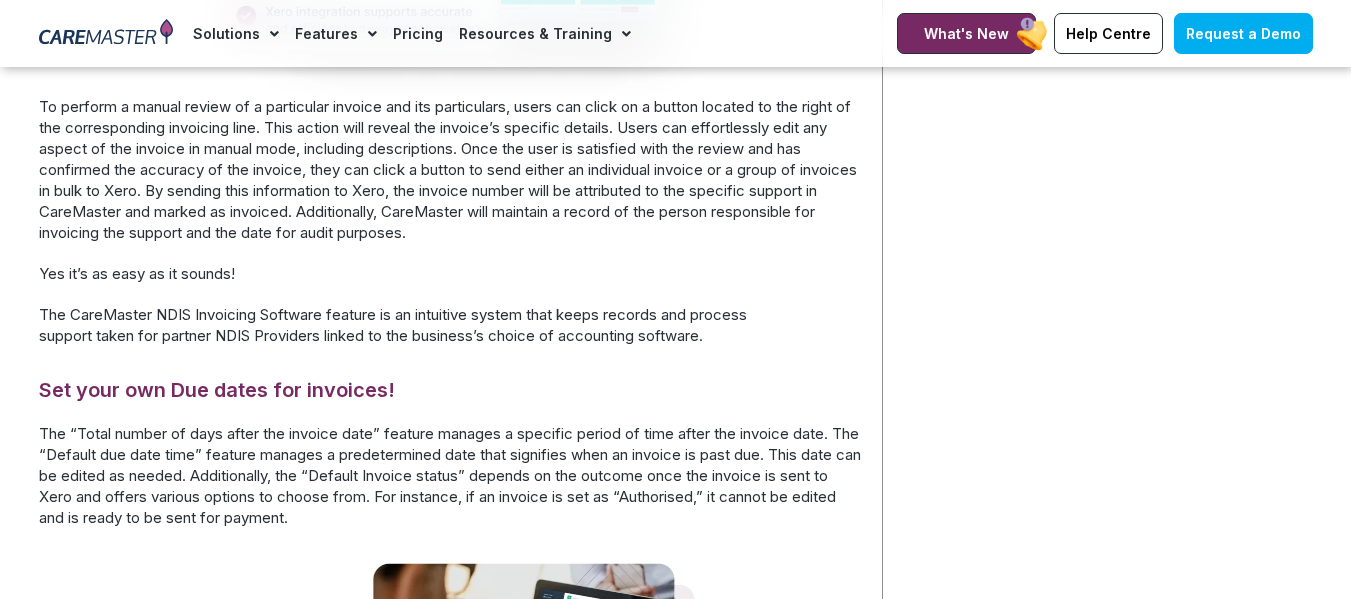 scroll, scrollTop: 1532, scrollLeft: 0, axis: vertical 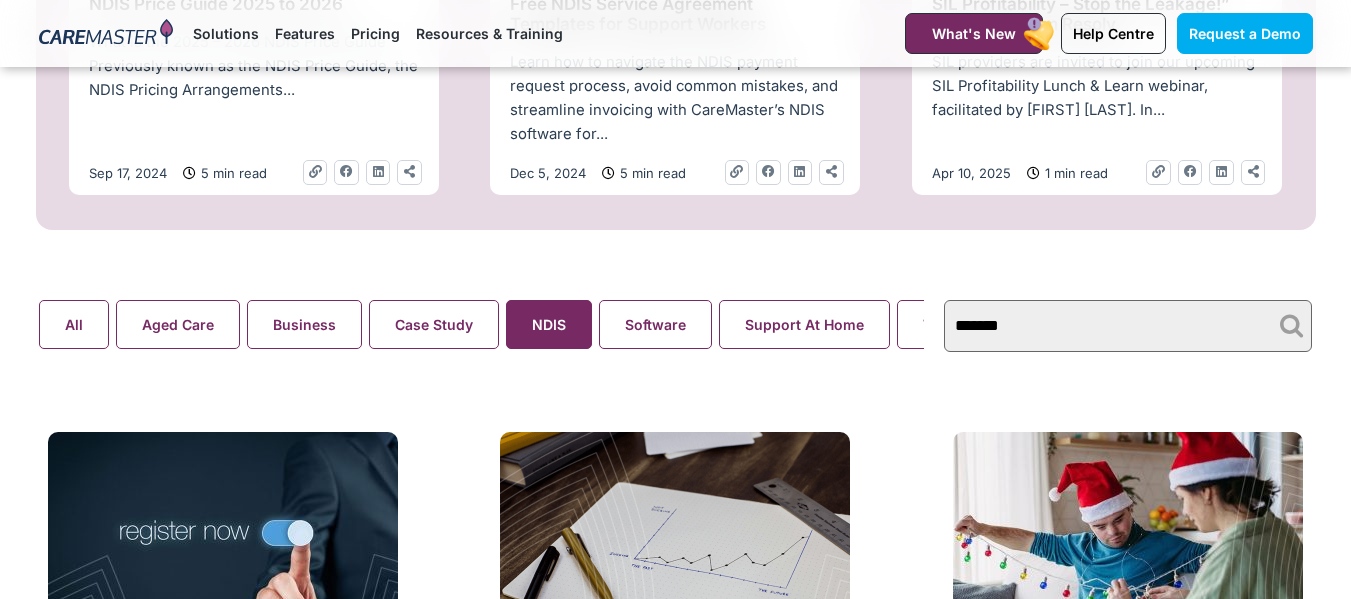 click on "Aged Care ,  NDIS
MOST POPULAR
SCHADS Award Changes Effective 1 January 2025
Are you ready for the upcoming SCHADS Award changes effective 1 January 2025? Is your team finding it challenging to navigate the SCHADS Award and stay on top of the
[DATE]
7 min read
Link
Facebook" at bounding box center [675, 976] 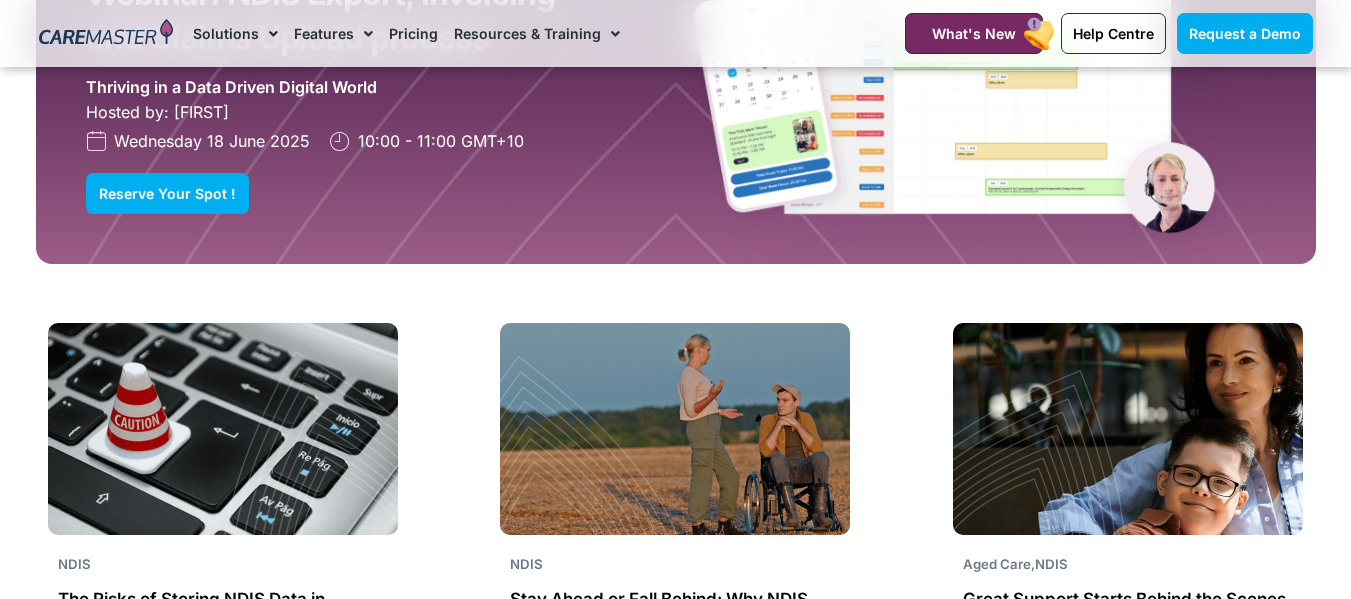 scroll, scrollTop: 2300, scrollLeft: 0, axis: vertical 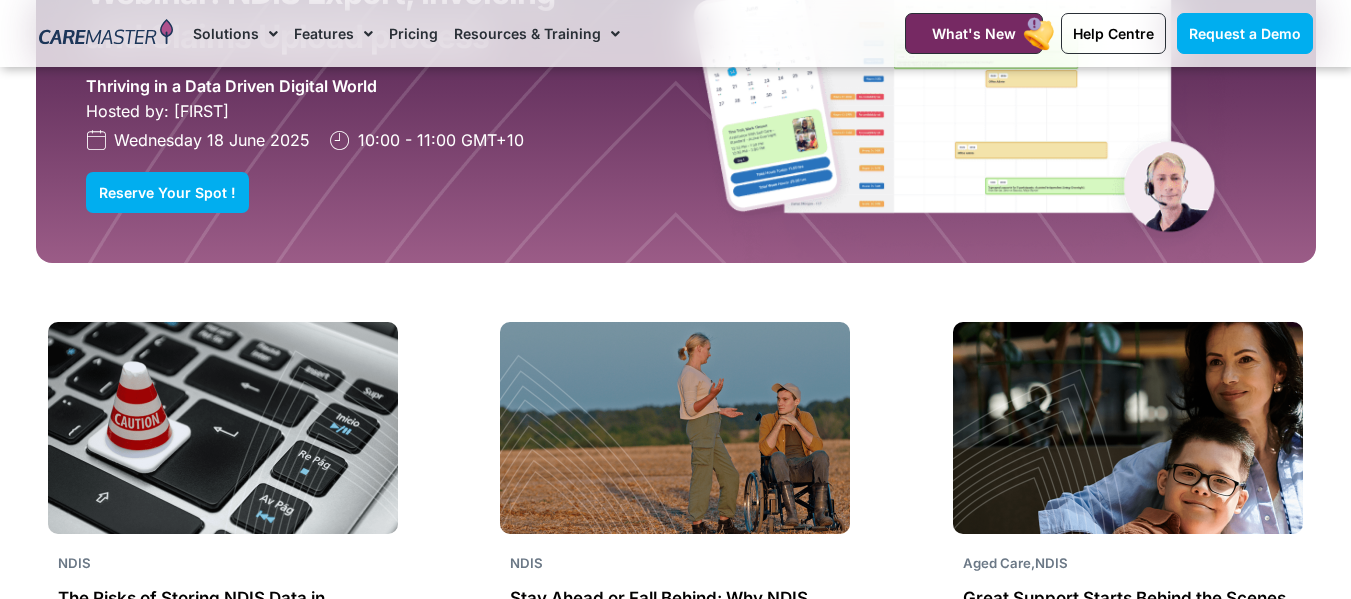click on "NDIS
Compulsory Registration for NDIS Providers: How to Meet the New Compliance Requirements
[DATE]
6 min read
Link
Facebook
Linkedin
Share-alt" 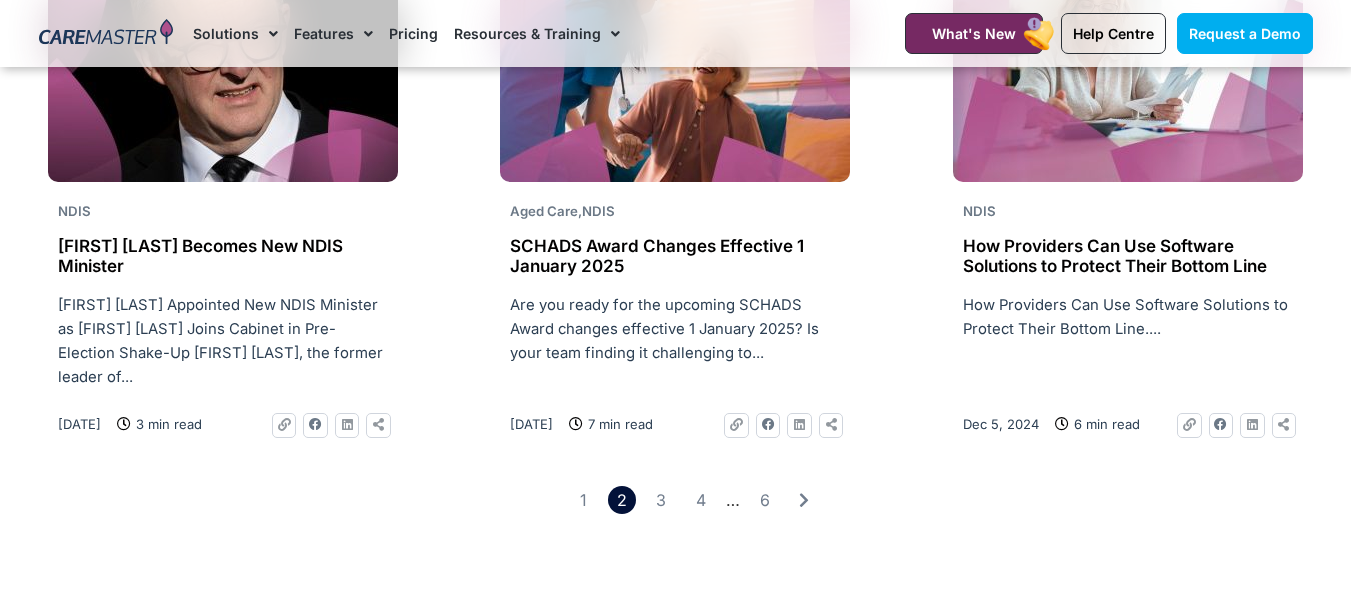 scroll, scrollTop: 3200, scrollLeft: 0, axis: vertical 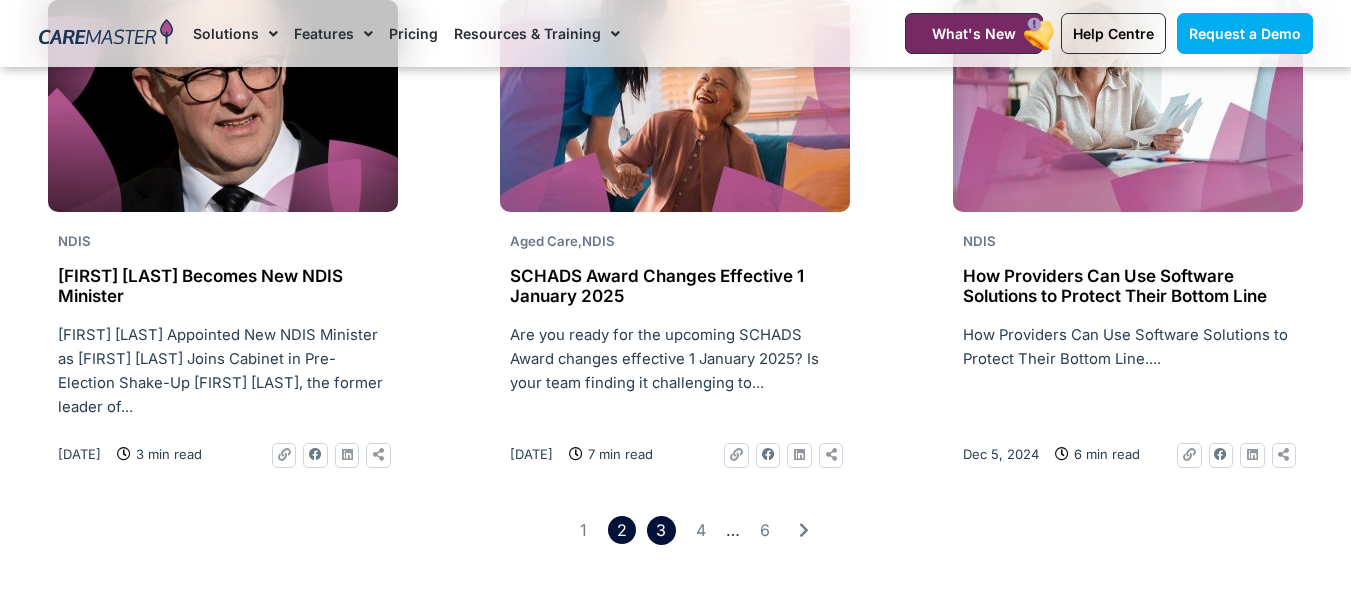 click on "Page 3" 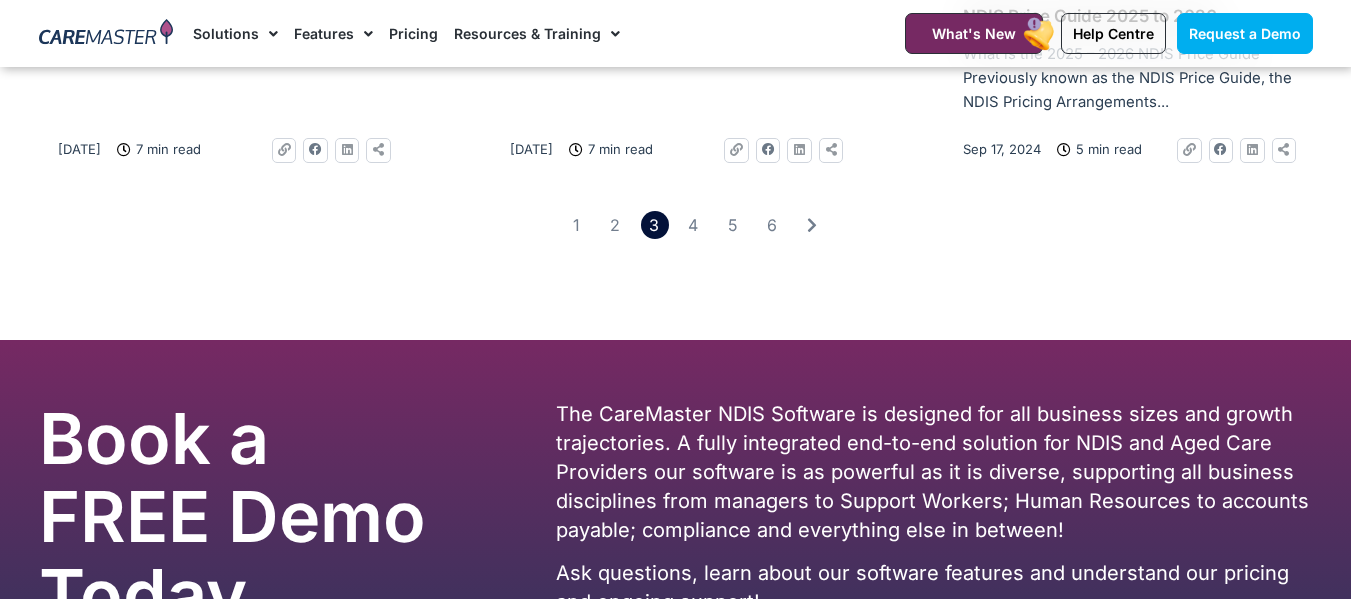 scroll, scrollTop: 3252, scrollLeft: 0, axis: vertical 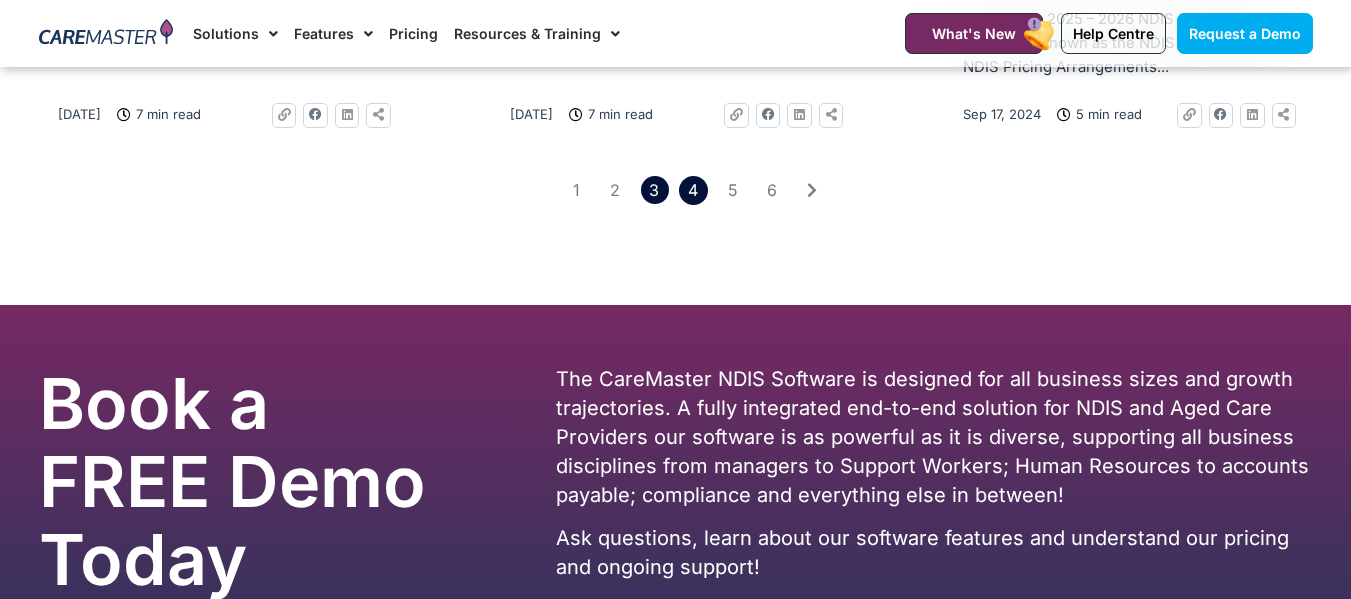 click on "Page 4" 